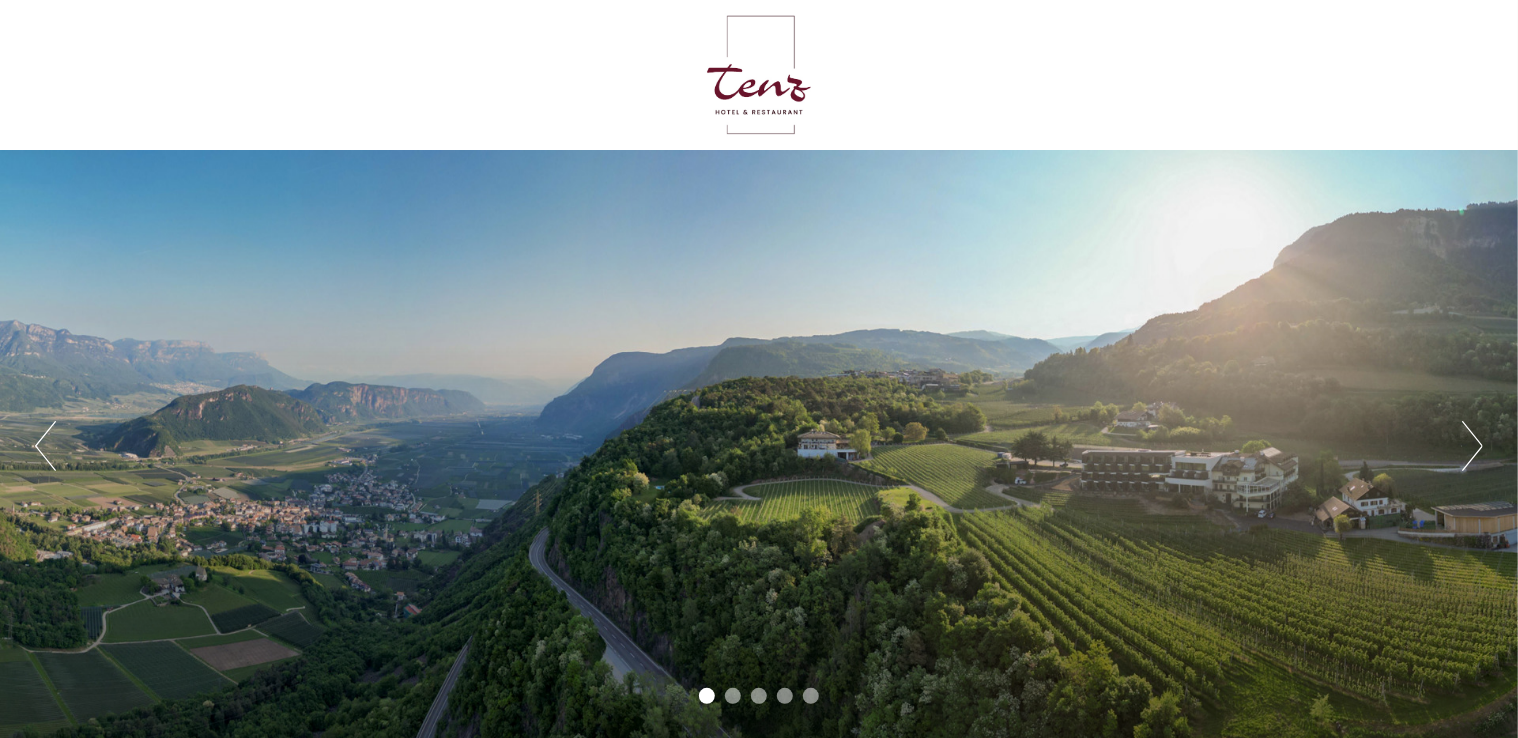 scroll, scrollTop: 0, scrollLeft: 0, axis: both 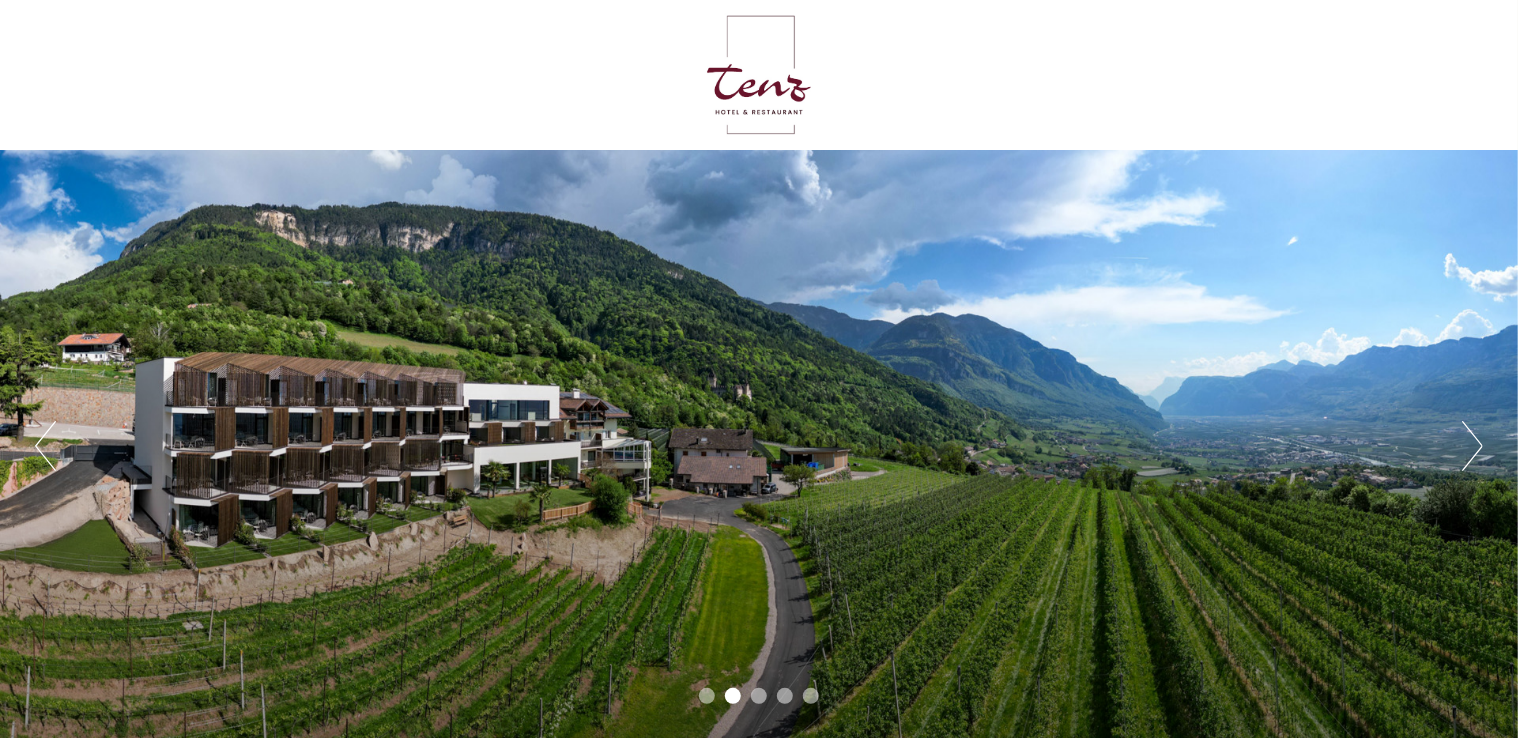 click on "Next" at bounding box center [1472, 446] 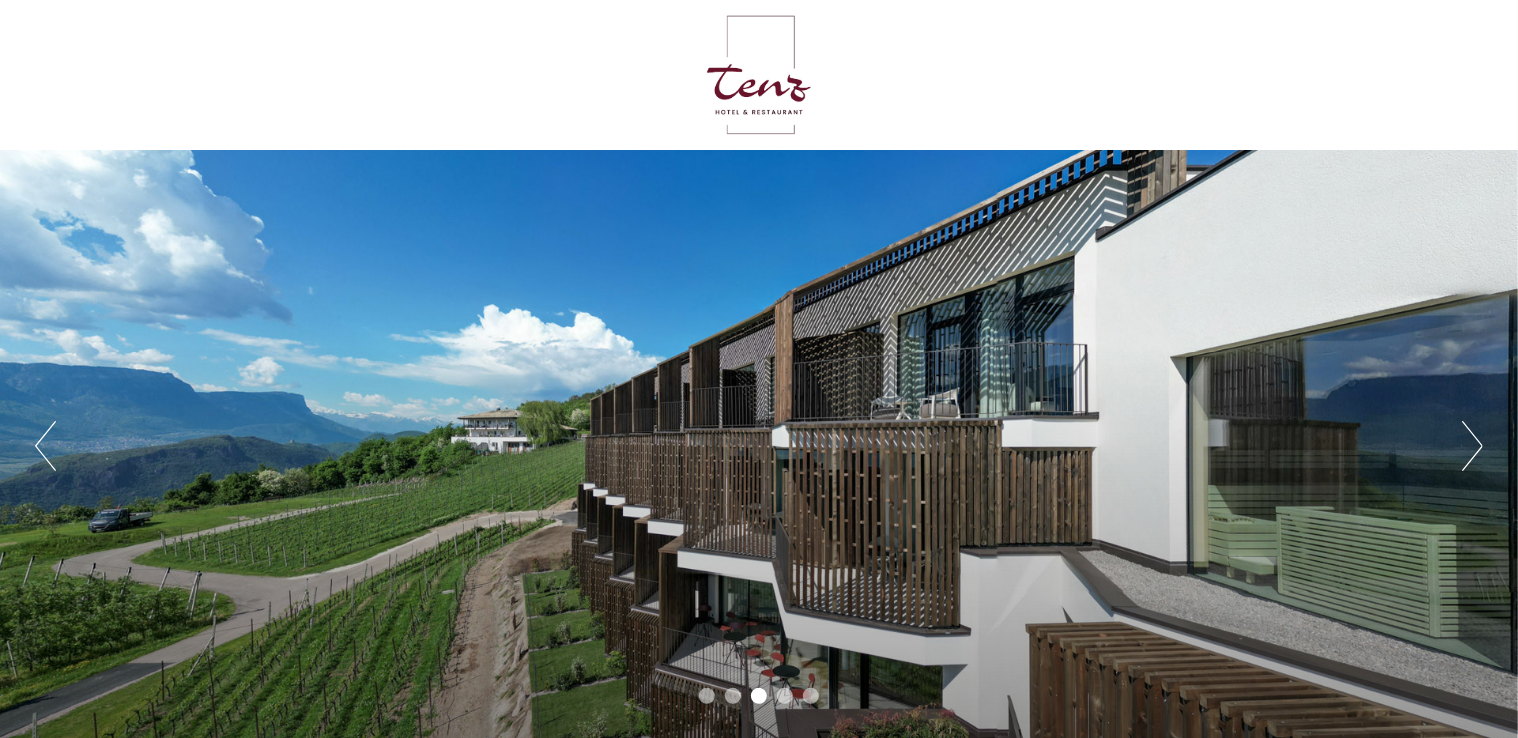 click on "Next" at bounding box center [1472, 446] 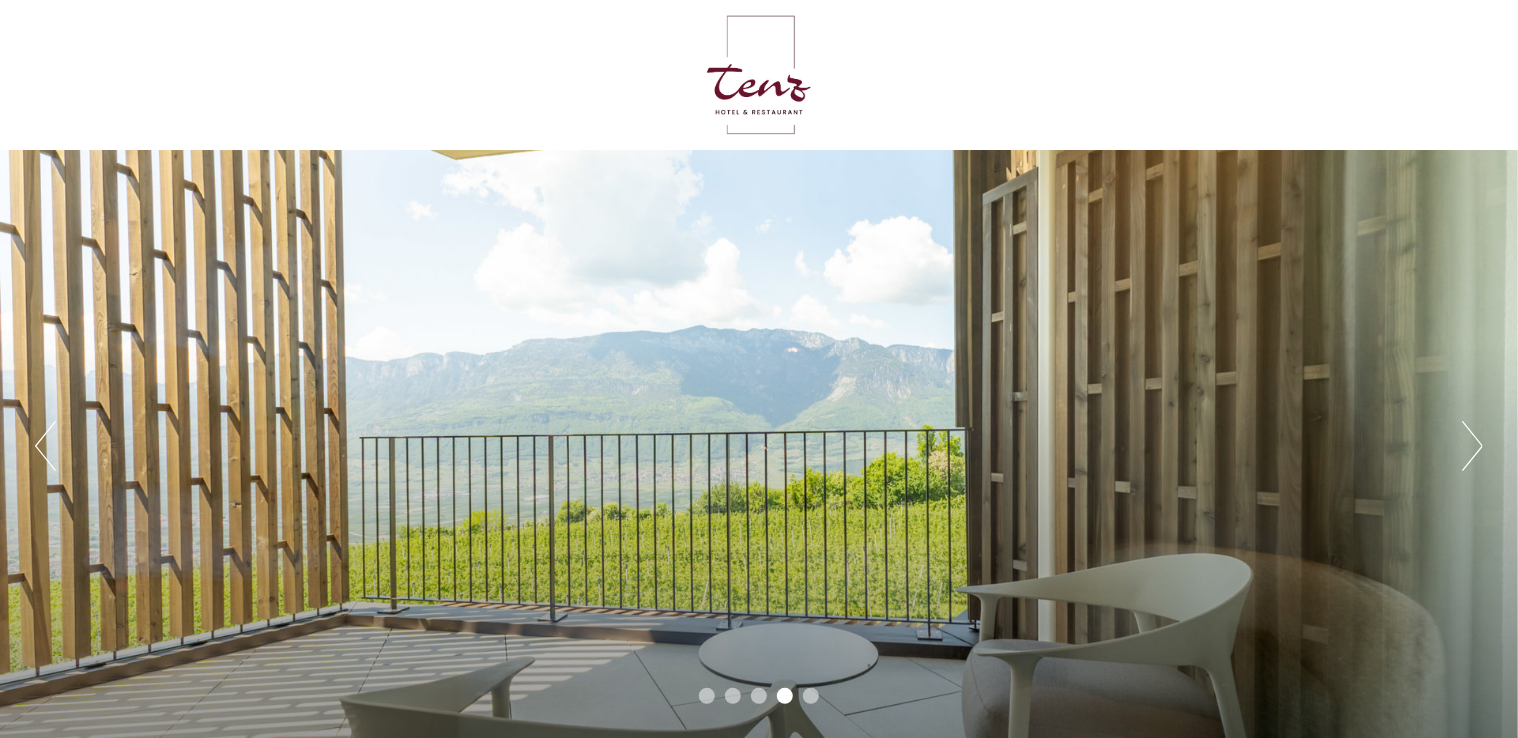 click on "Next" at bounding box center (1472, 446) 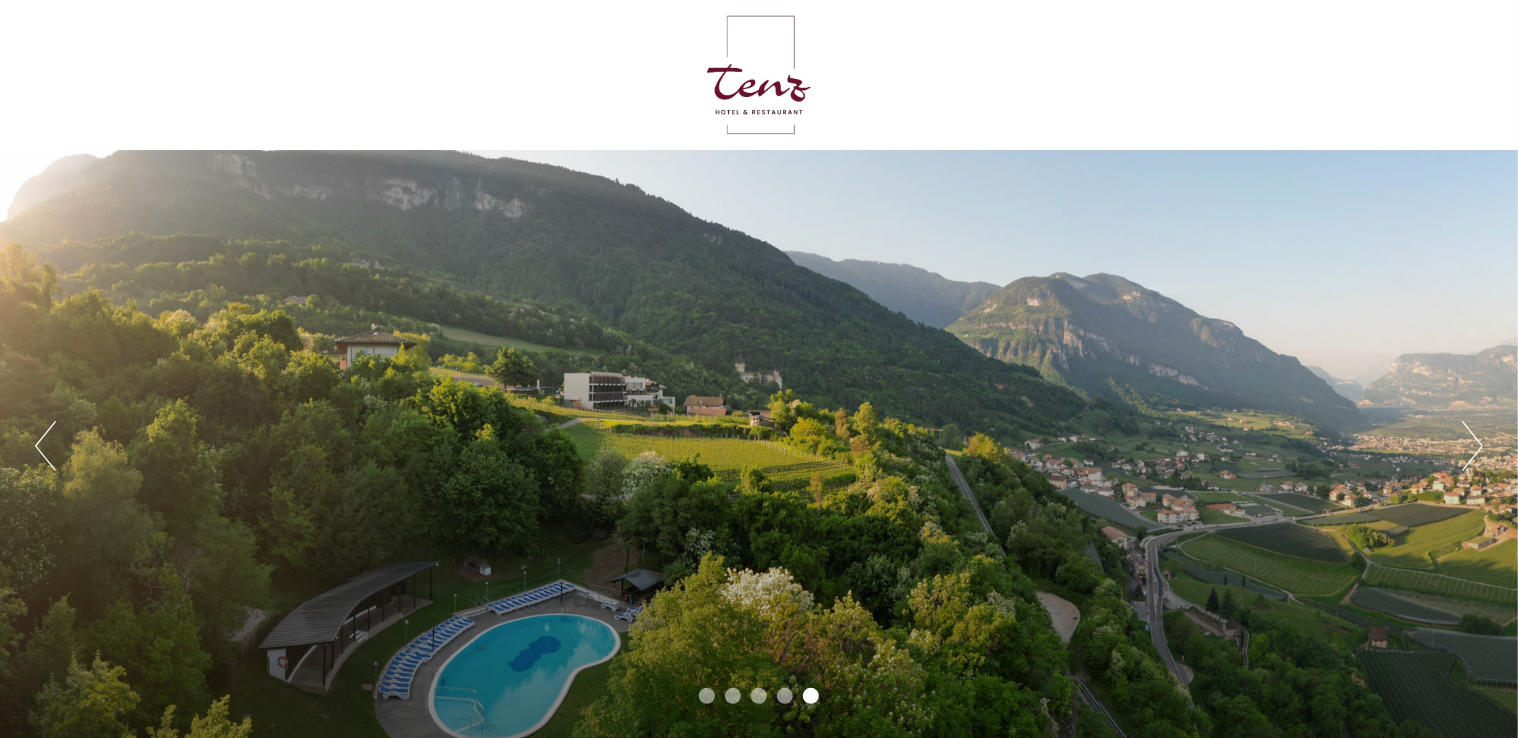 click on "Next" at bounding box center (1472, 446) 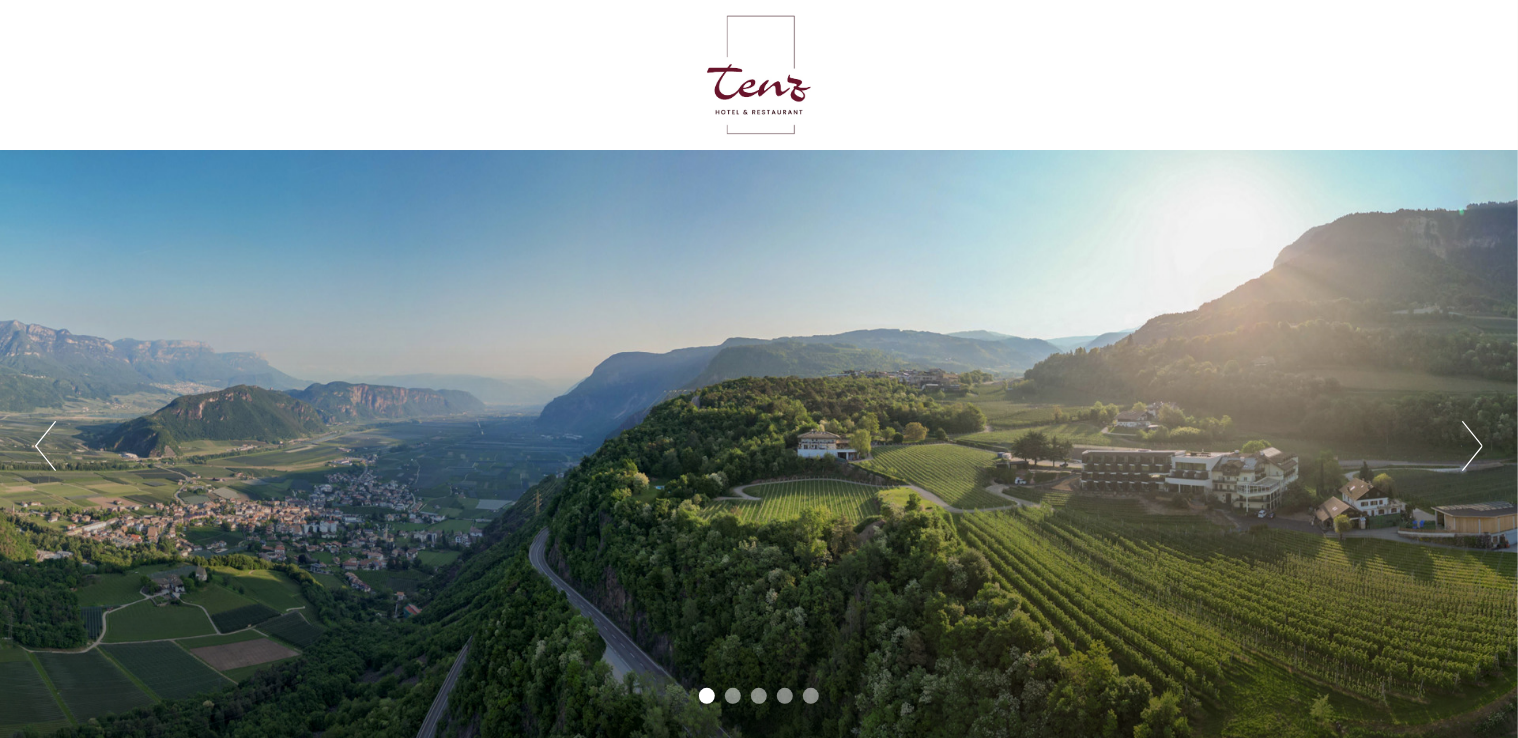 click on "Next" at bounding box center (1472, 446) 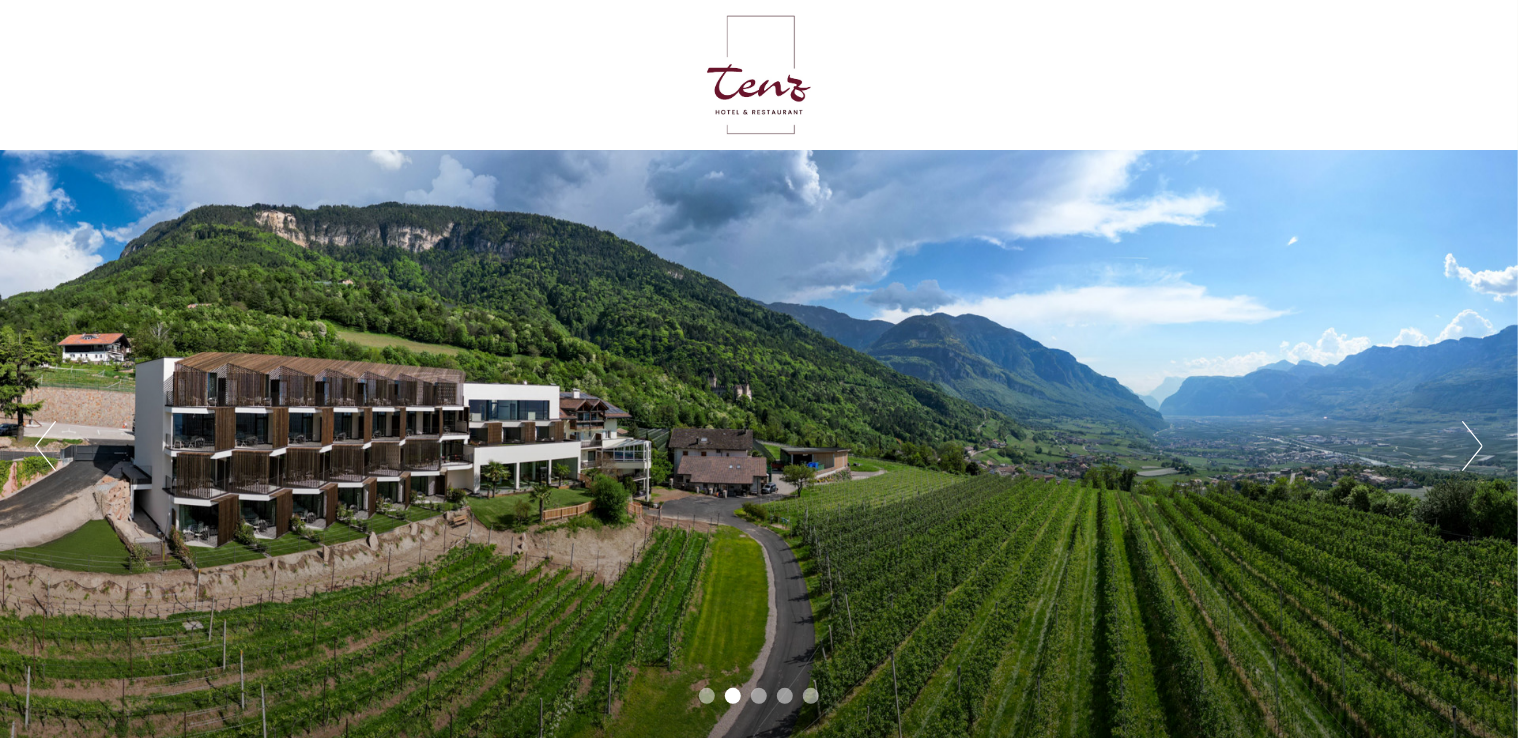 click on "Next" at bounding box center (1472, 446) 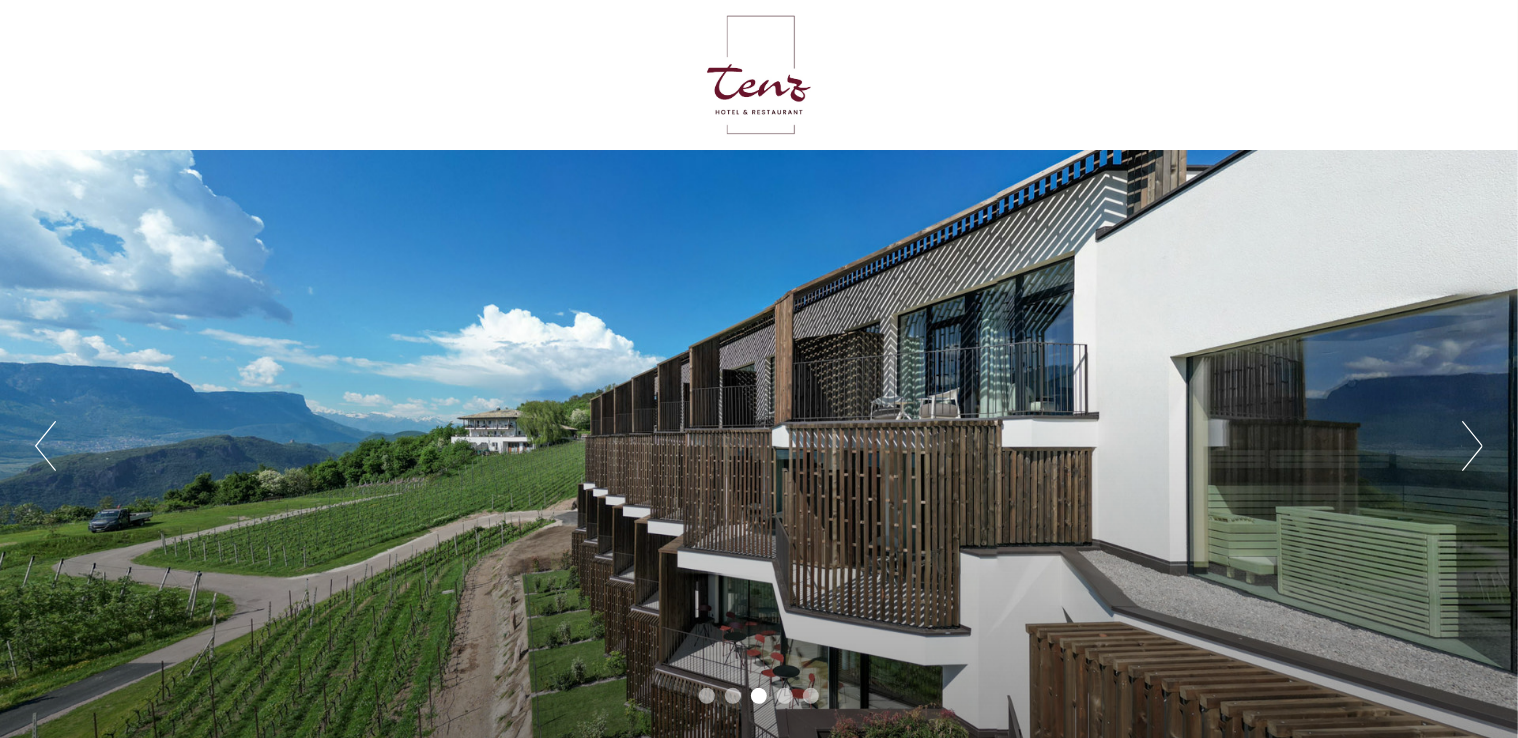 click on "Next" at bounding box center (1472, 446) 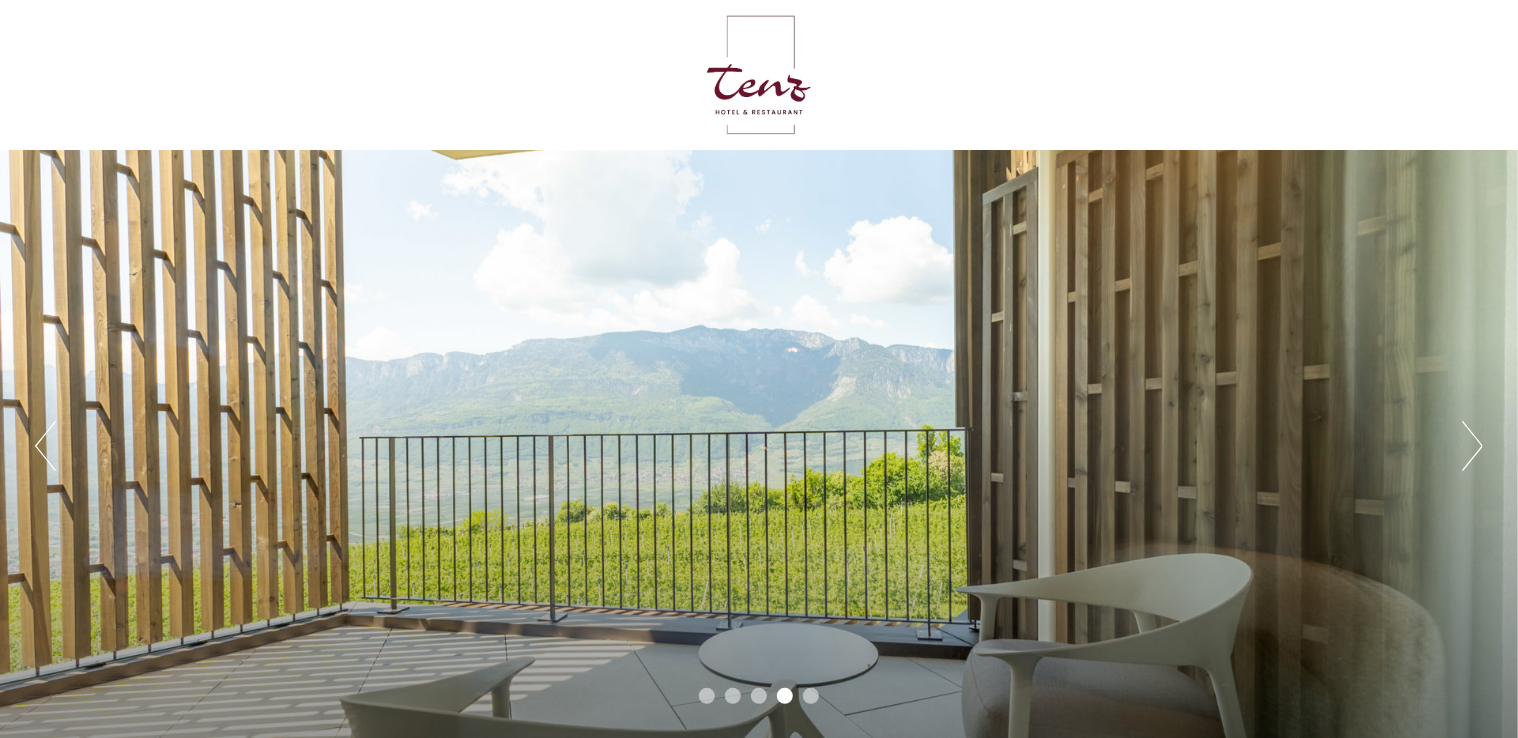 click on "Next" at bounding box center [1472, 446] 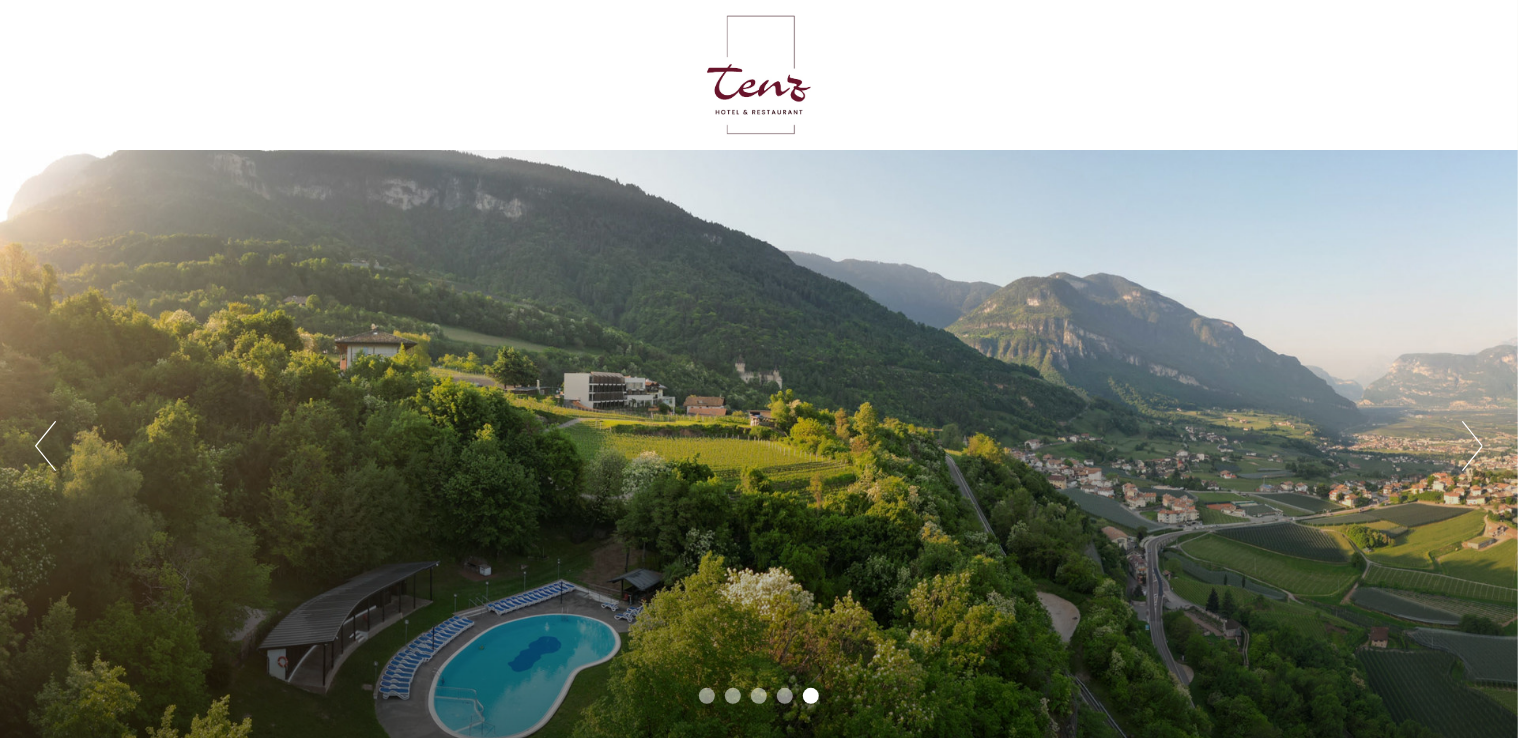 click on "Next" at bounding box center (1472, 446) 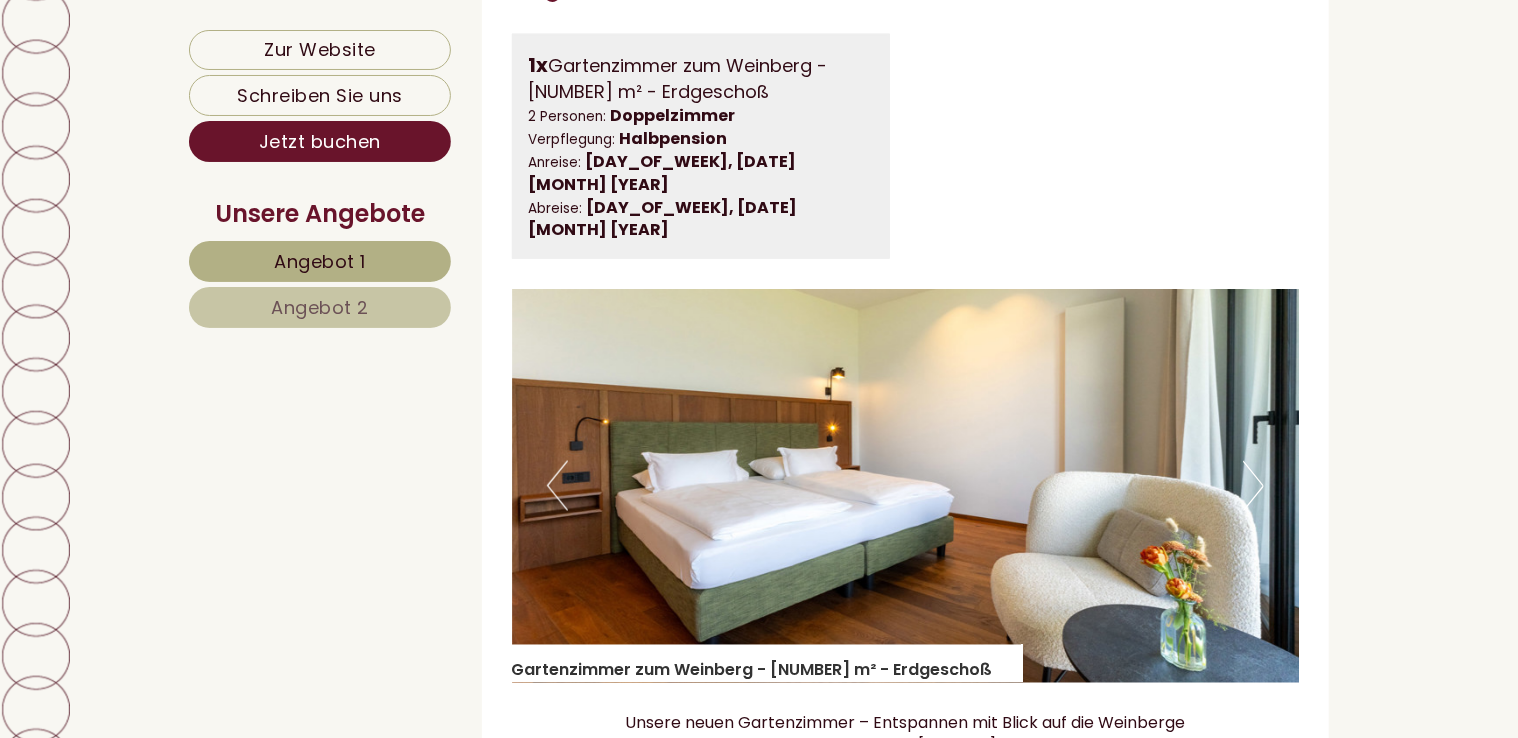 scroll, scrollTop: 1300, scrollLeft: 0, axis: vertical 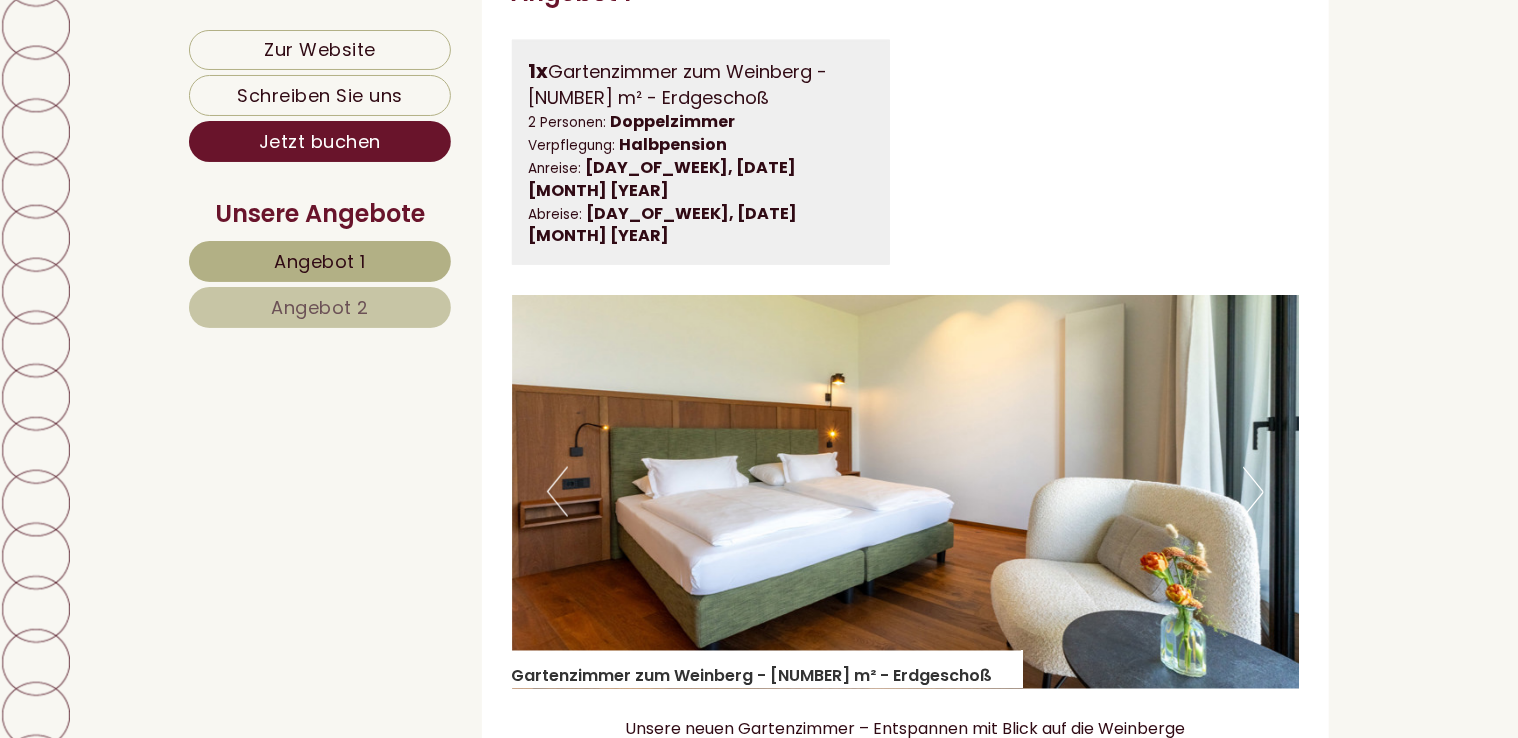 click on "Next" at bounding box center (1253, 492) 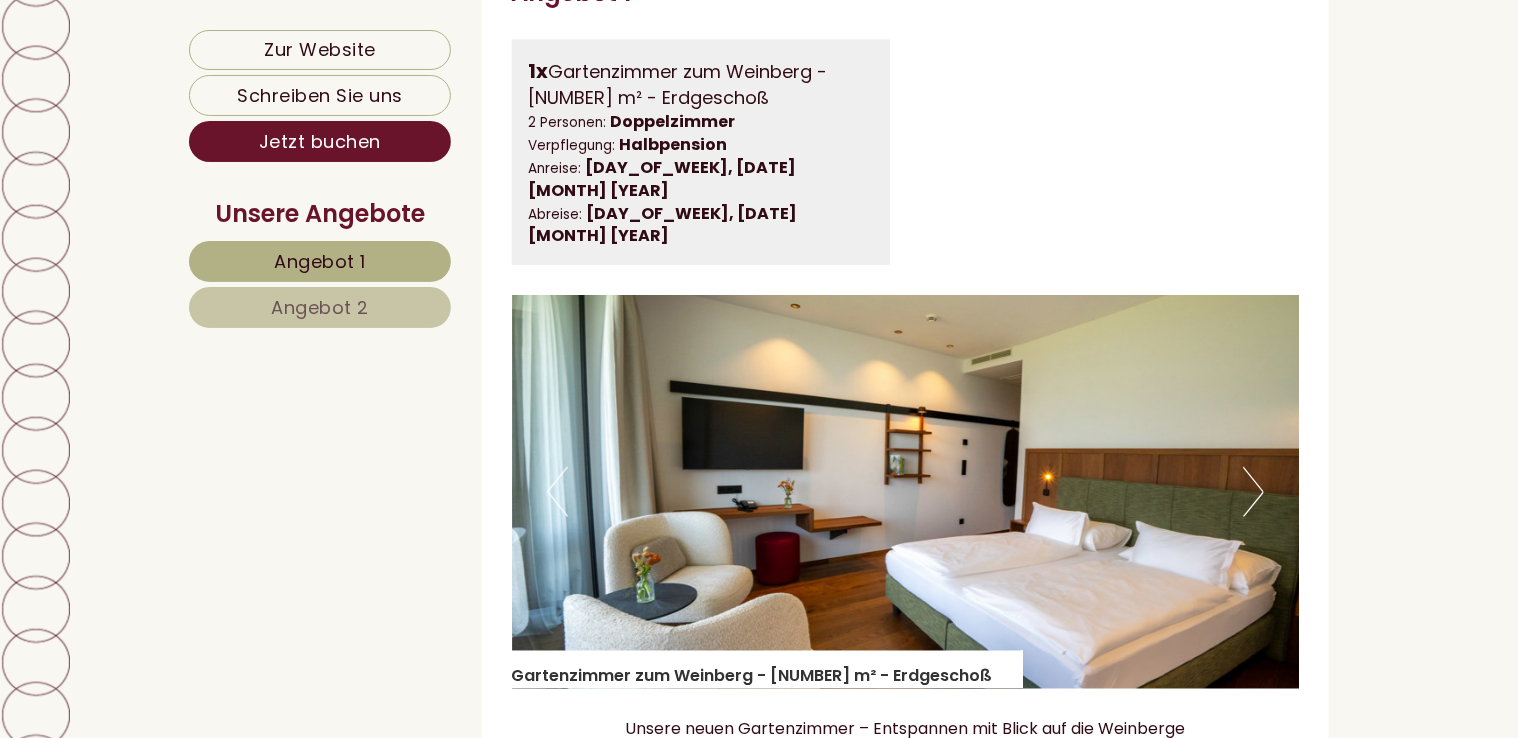 click on "Next" at bounding box center [1253, 492] 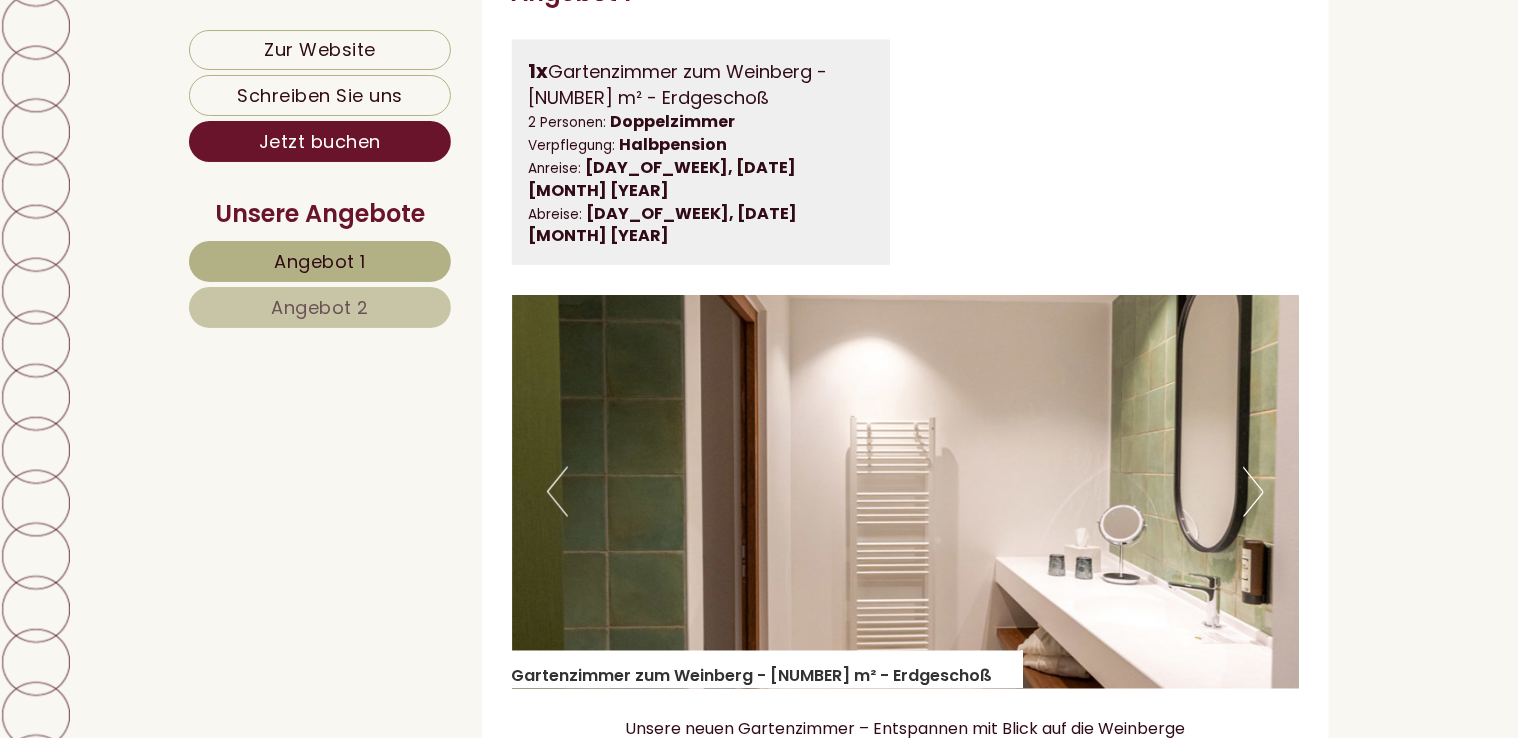 click on "Next" at bounding box center [1253, 492] 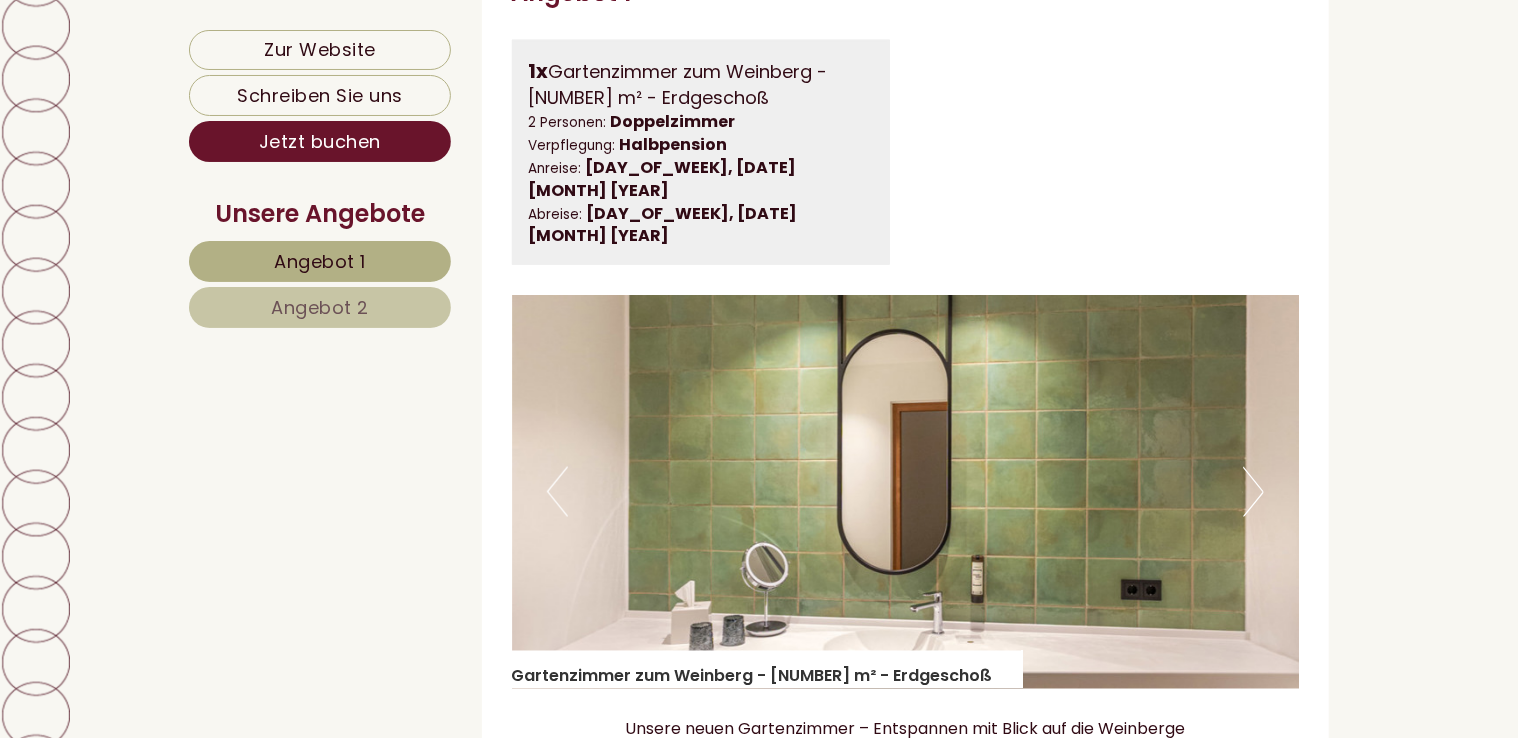 click on "Next" at bounding box center (1253, 492) 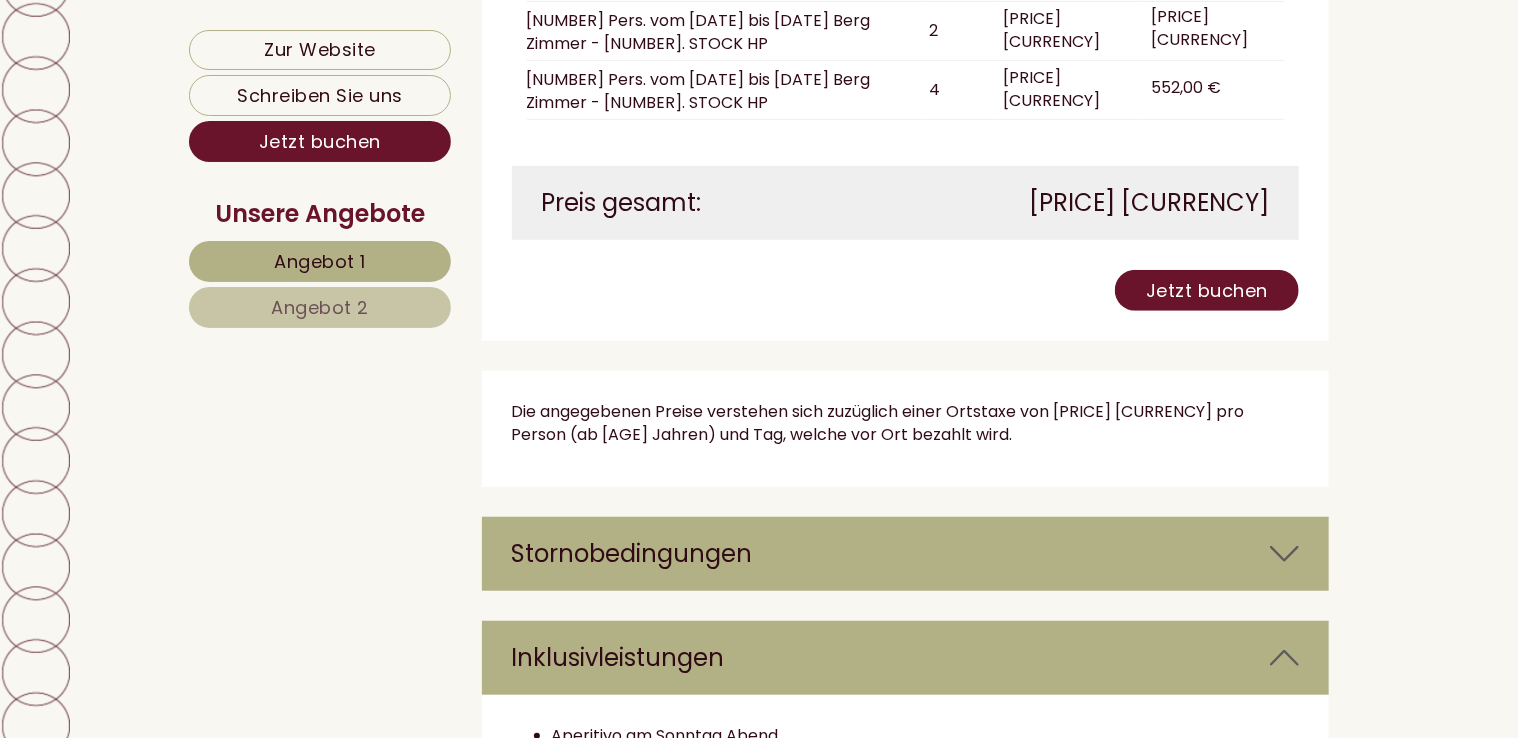 scroll, scrollTop: 4400, scrollLeft: 0, axis: vertical 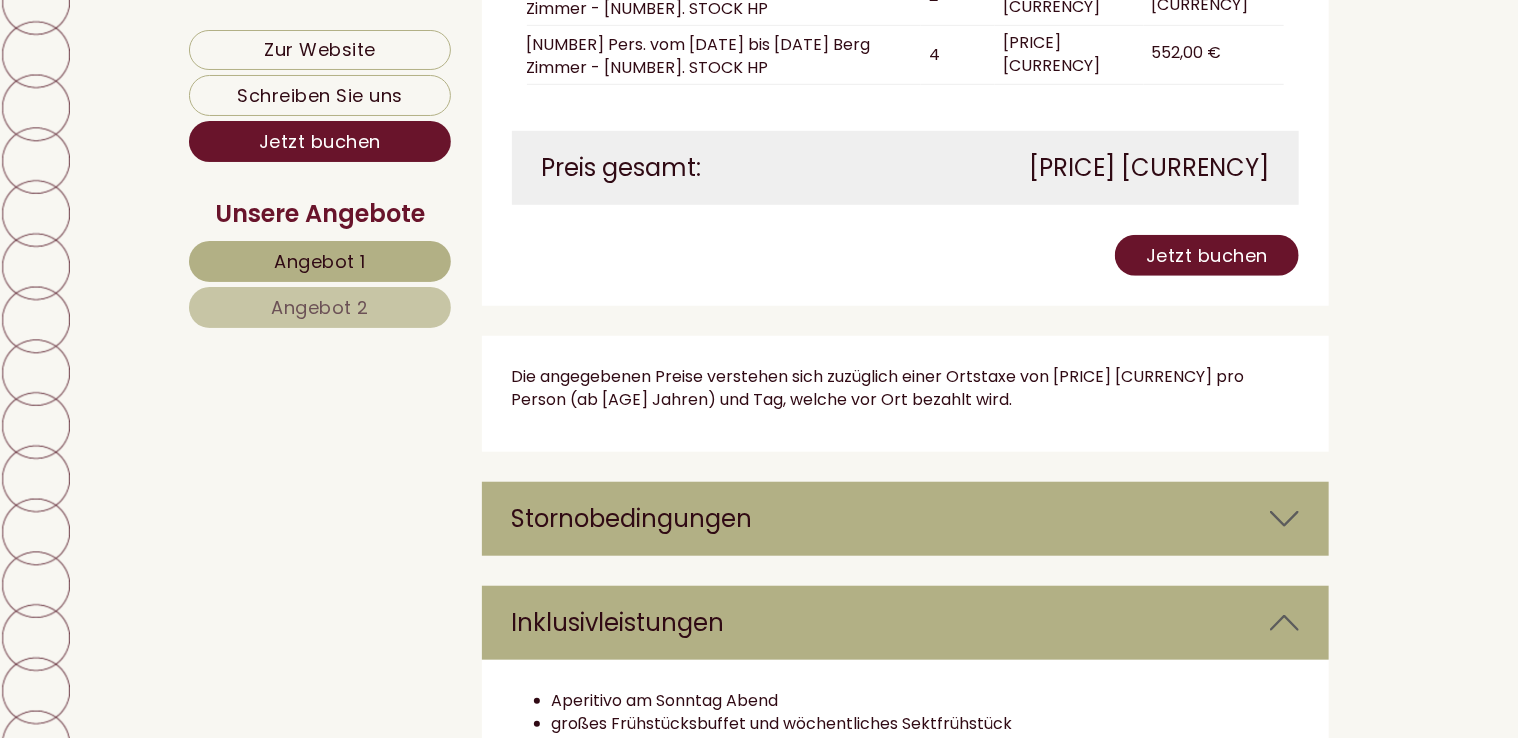 click at bounding box center (1284, 519) 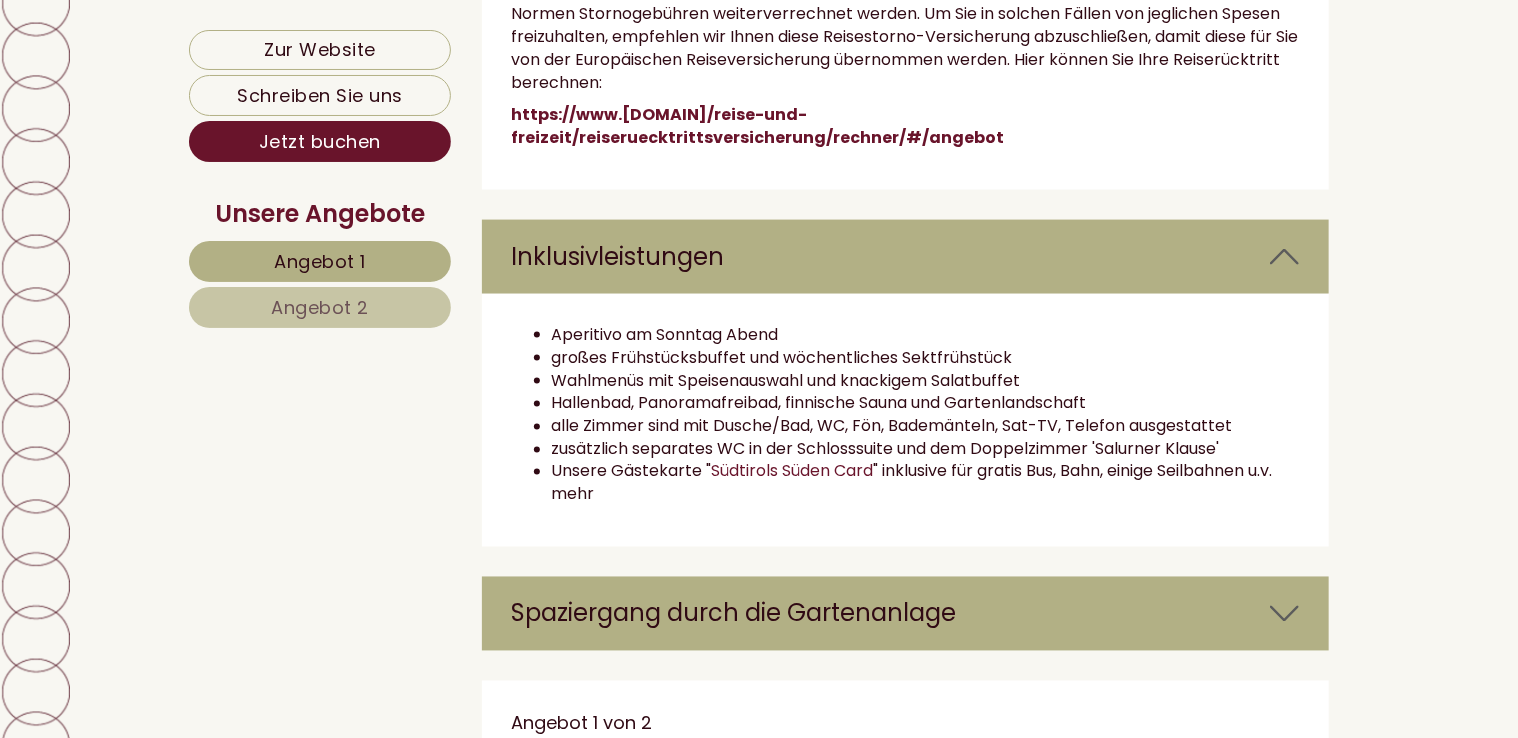 scroll, scrollTop: 5400, scrollLeft: 0, axis: vertical 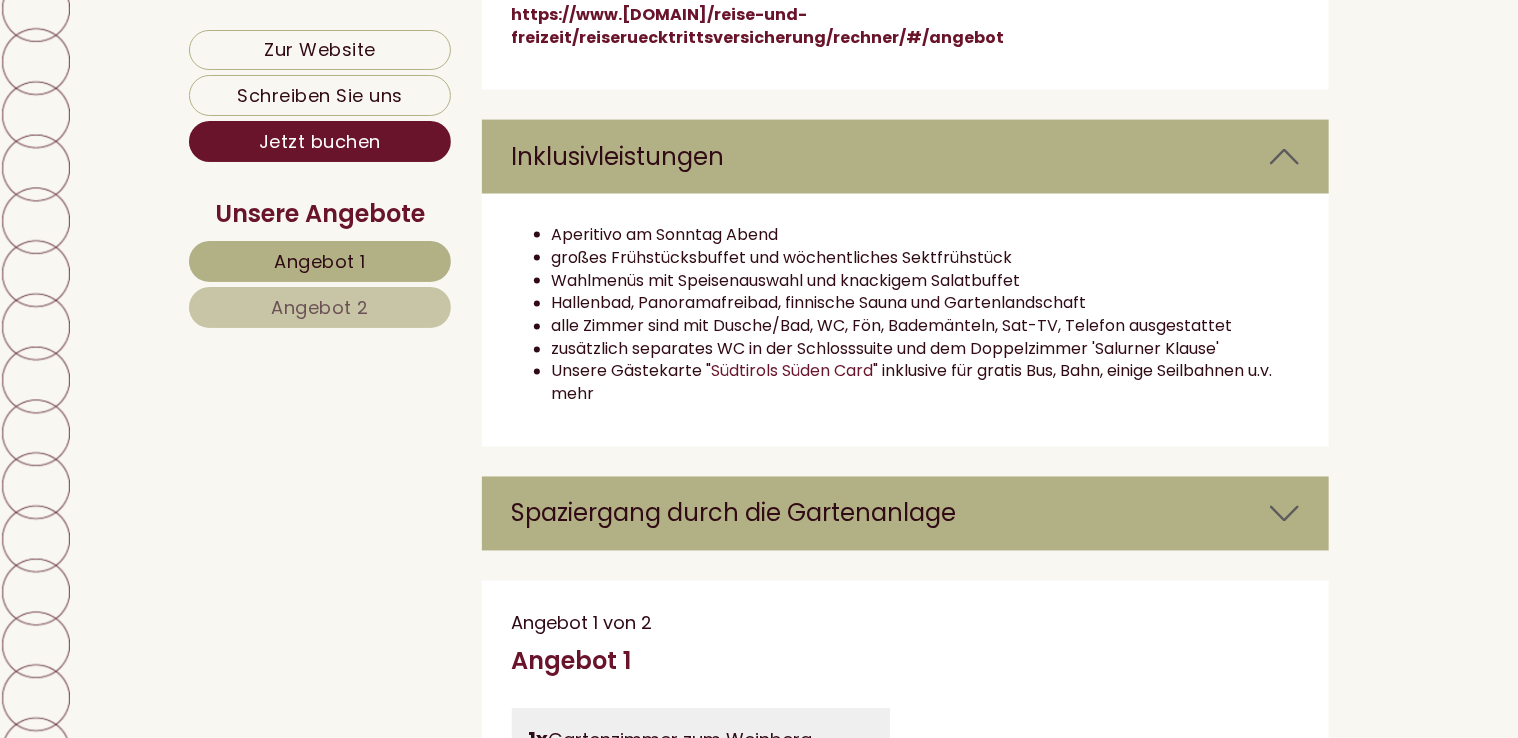 click at bounding box center (1284, 514) 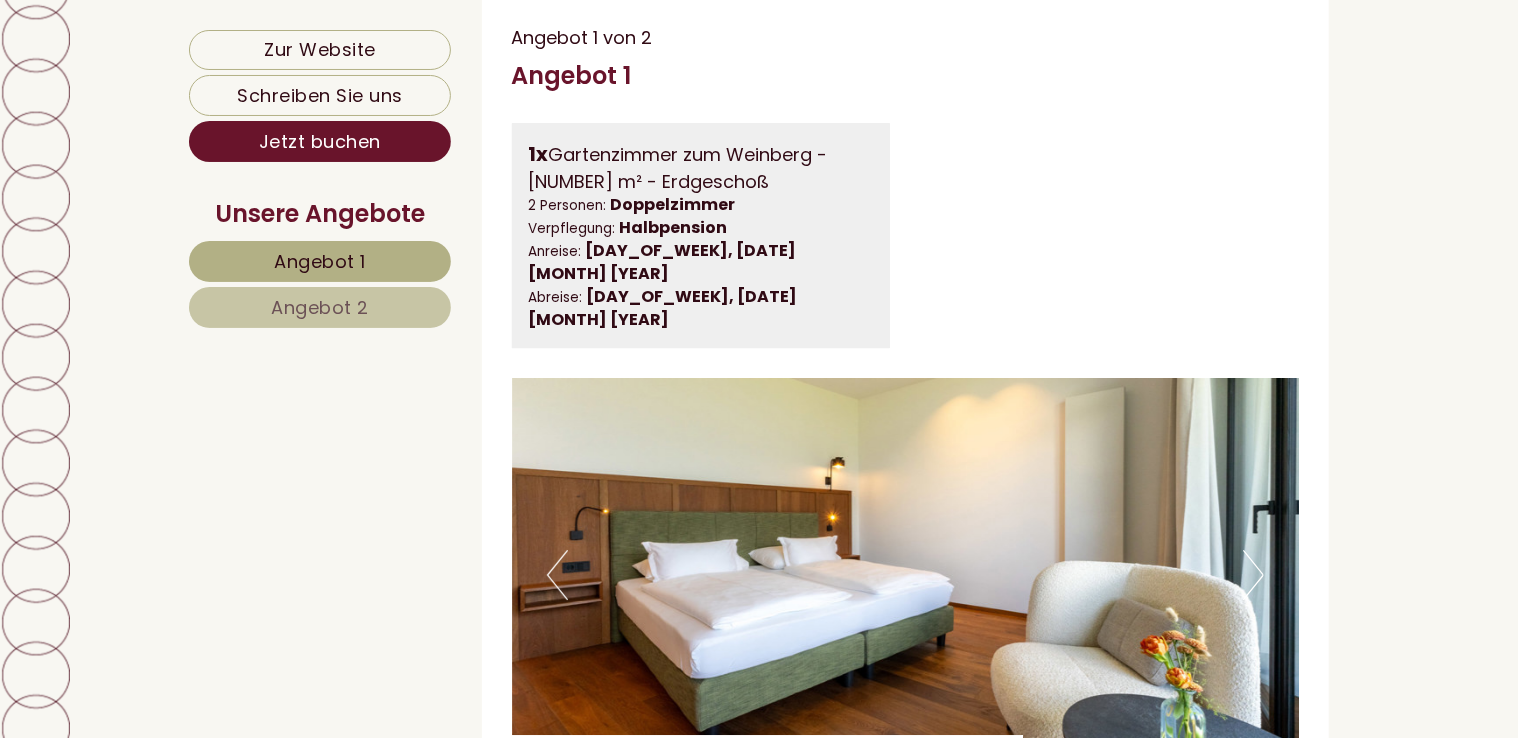 scroll, scrollTop: 6700, scrollLeft: 0, axis: vertical 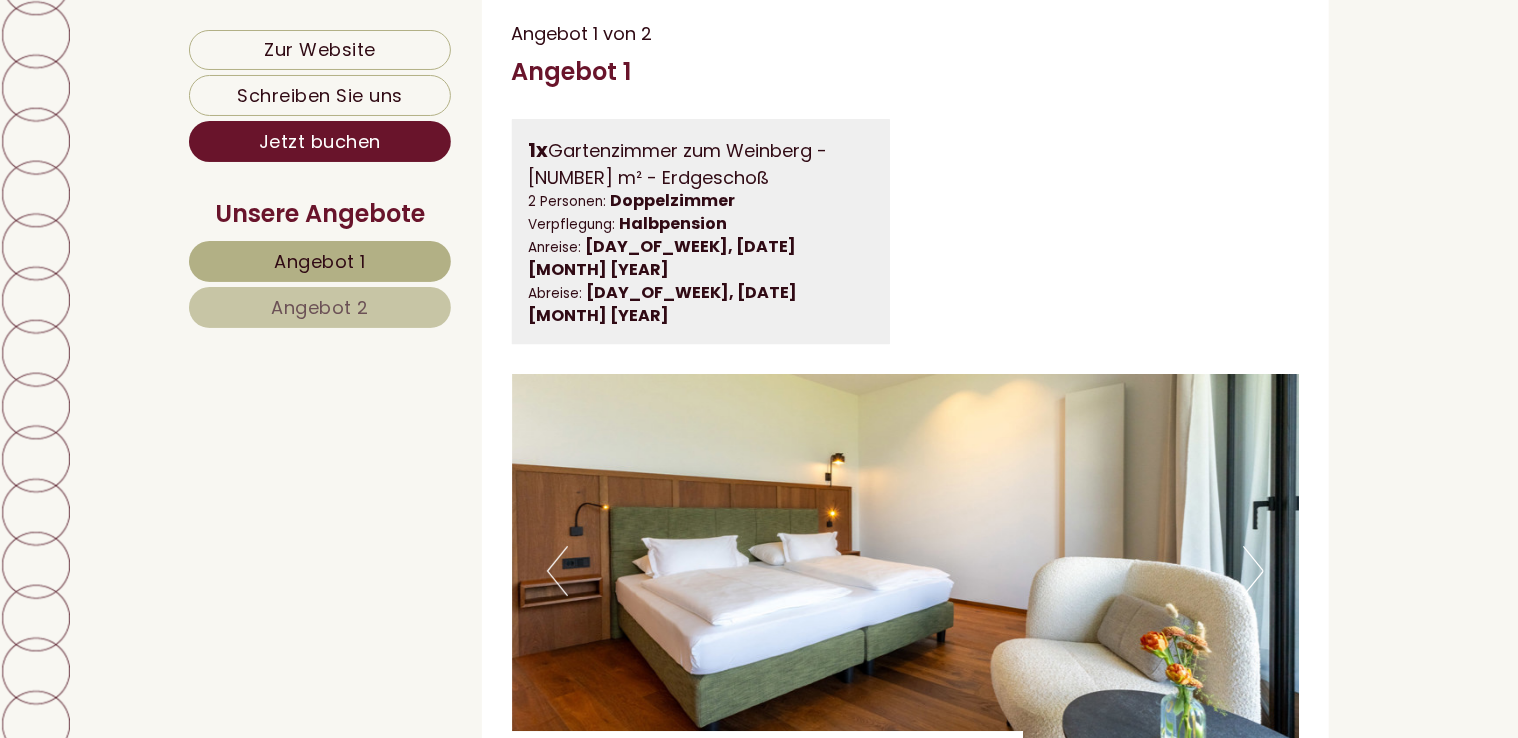 click on "Previous" at bounding box center [557, -4908] 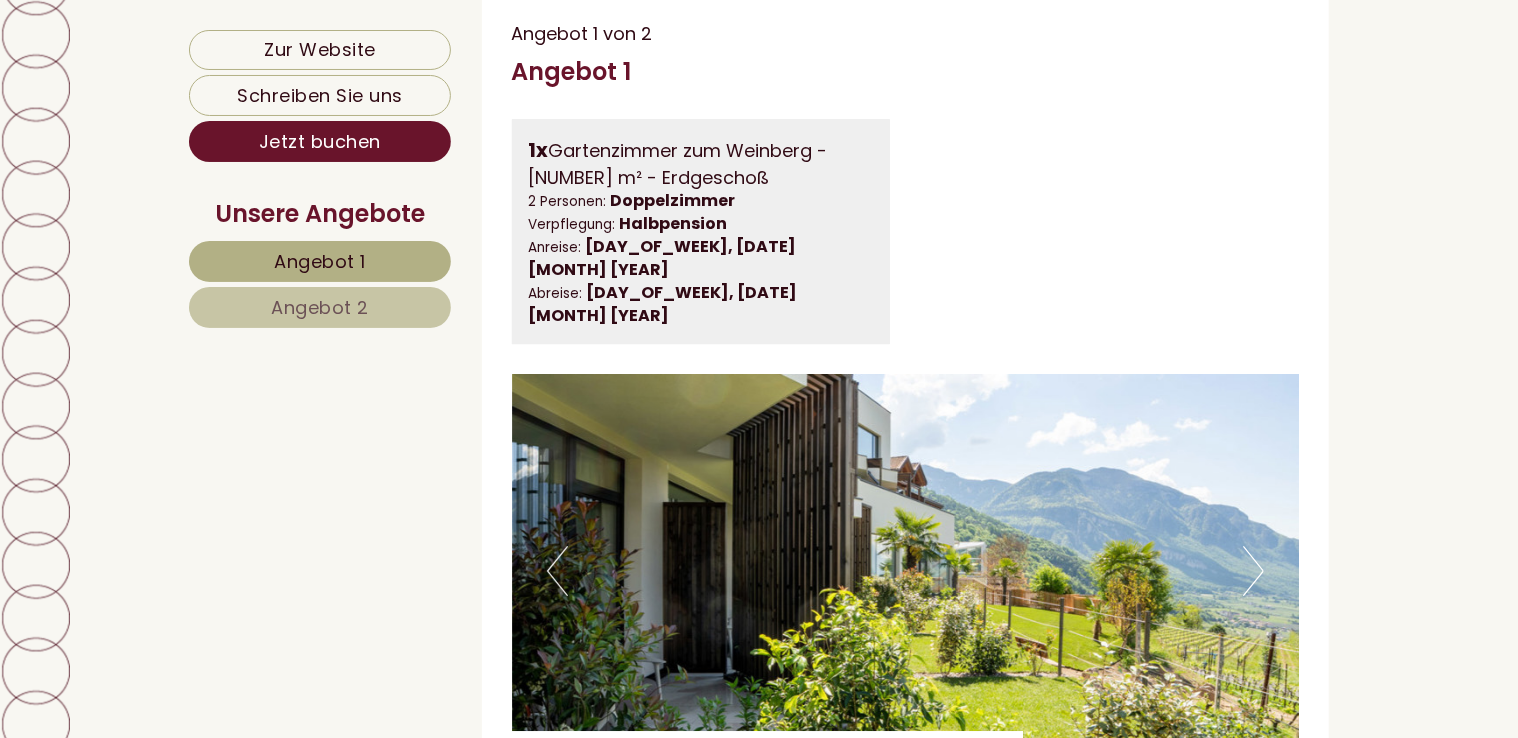 click on "Previous" at bounding box center (557, -4908) 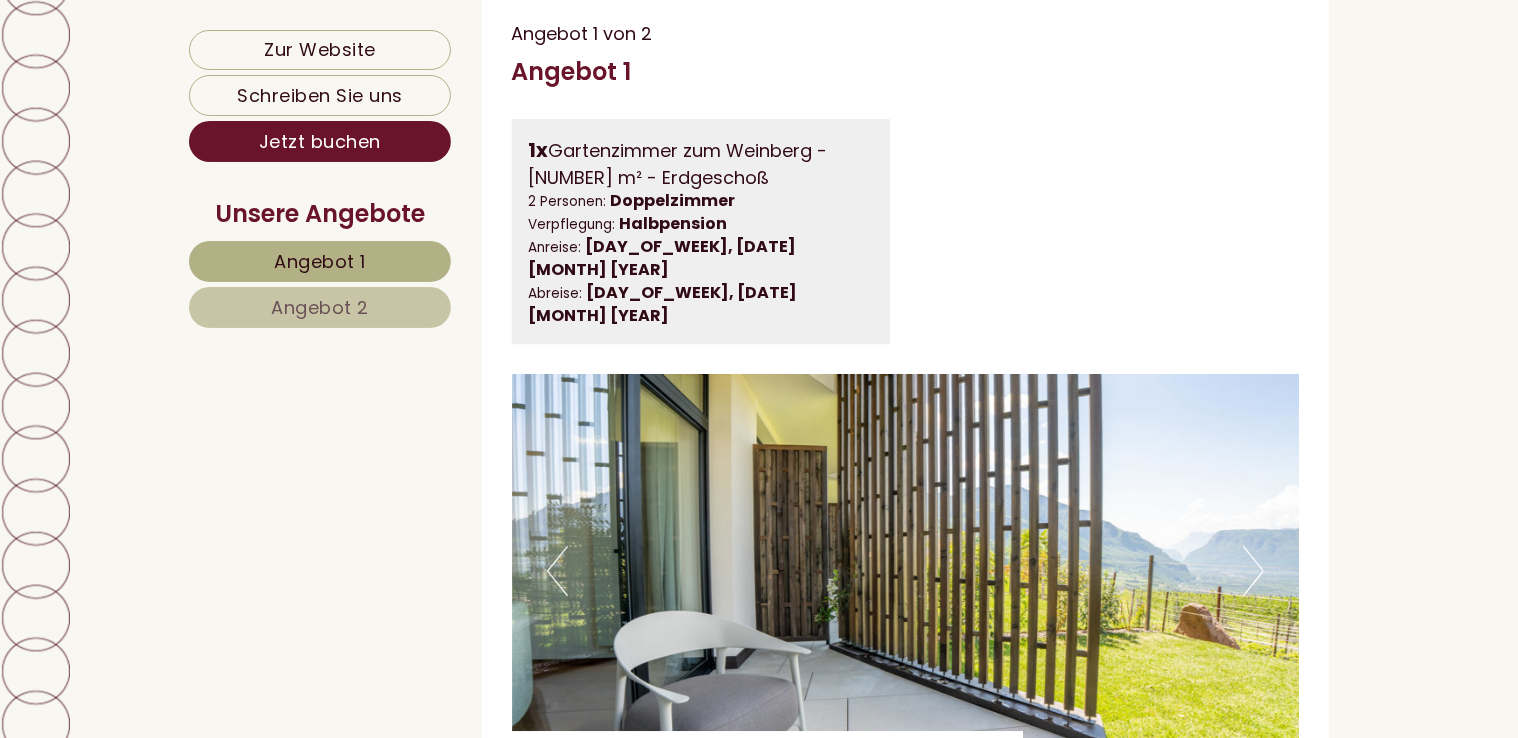 click on "Previous" at bounding box center [557, -4908] 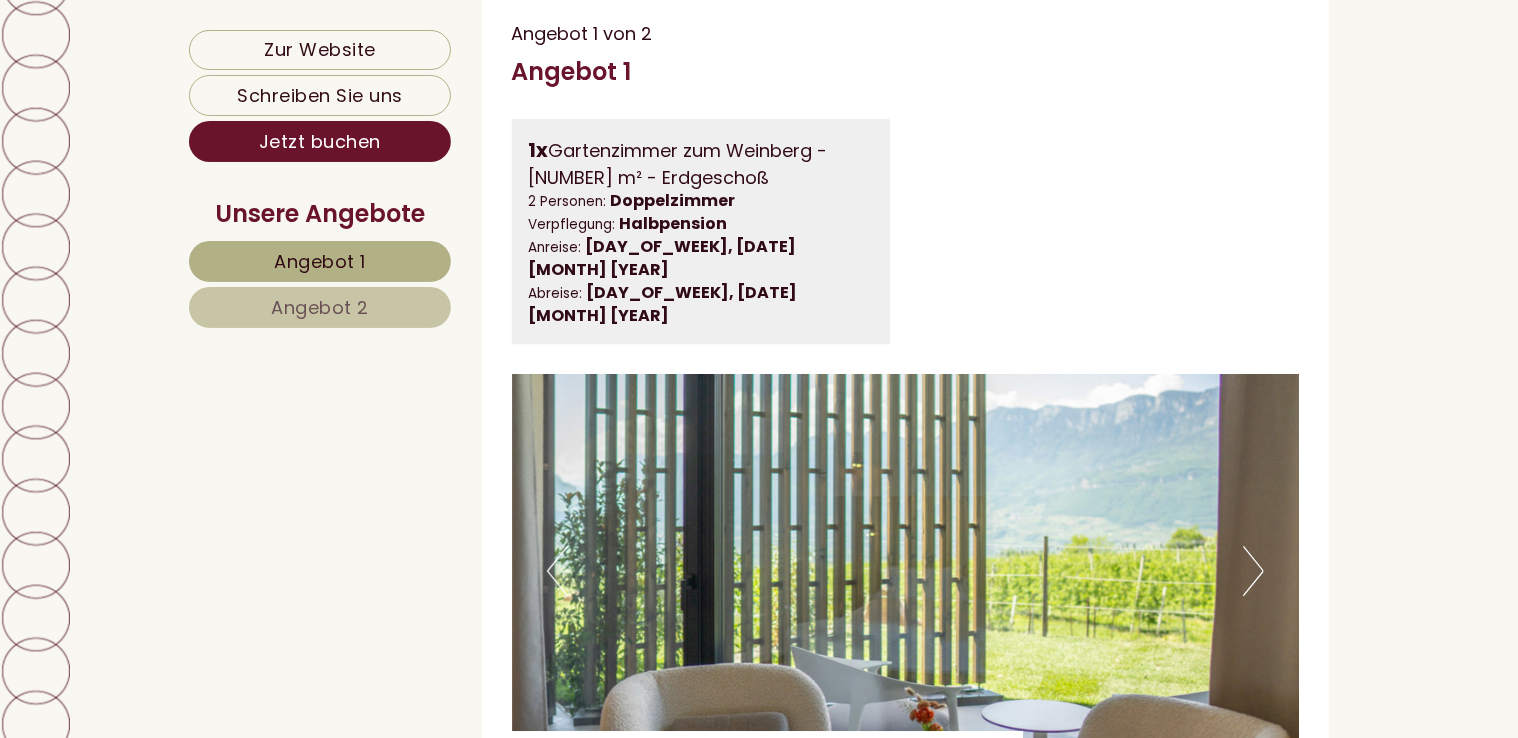 click on "Next" at bounding box center [1253, -4908] 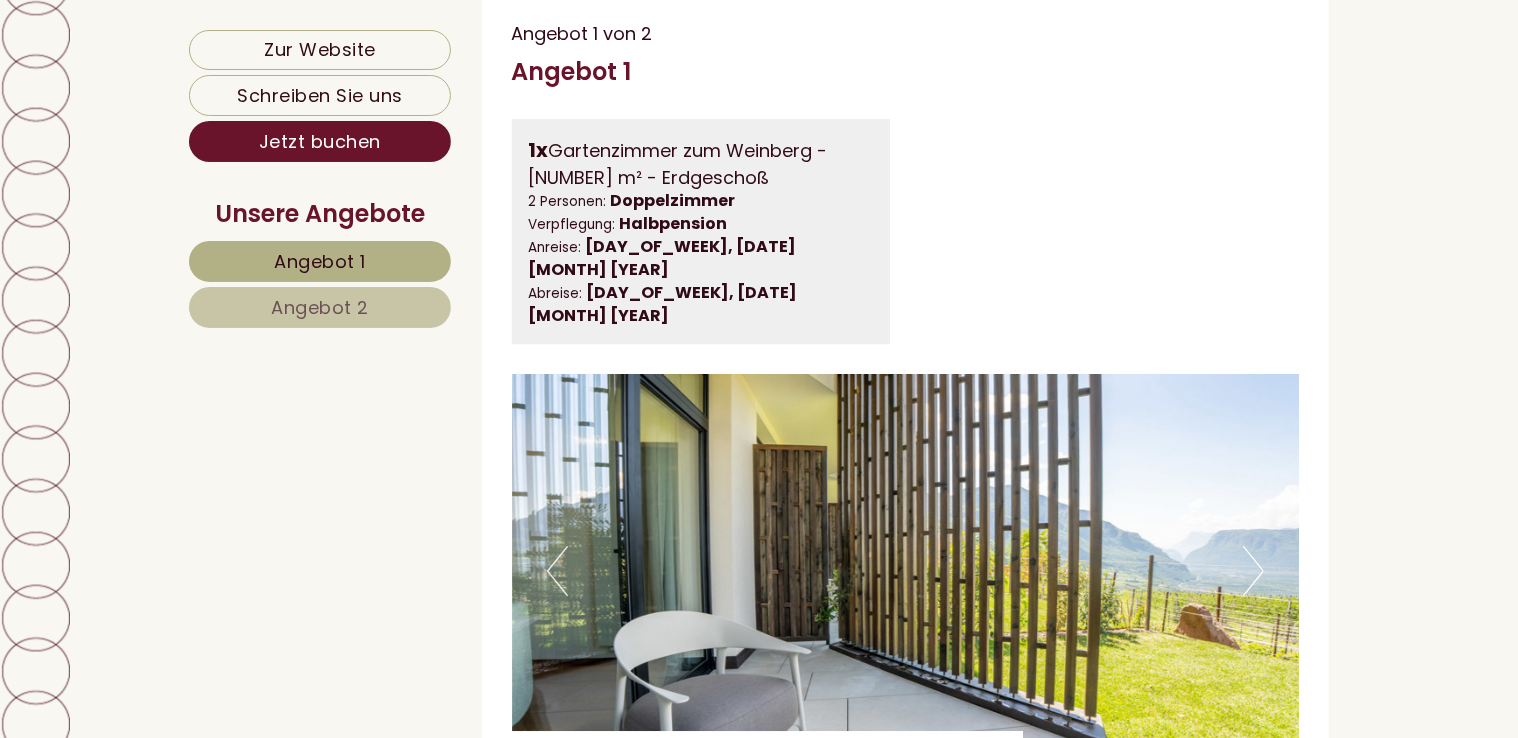 click on "Next" at bounding box center (1253, -4908) 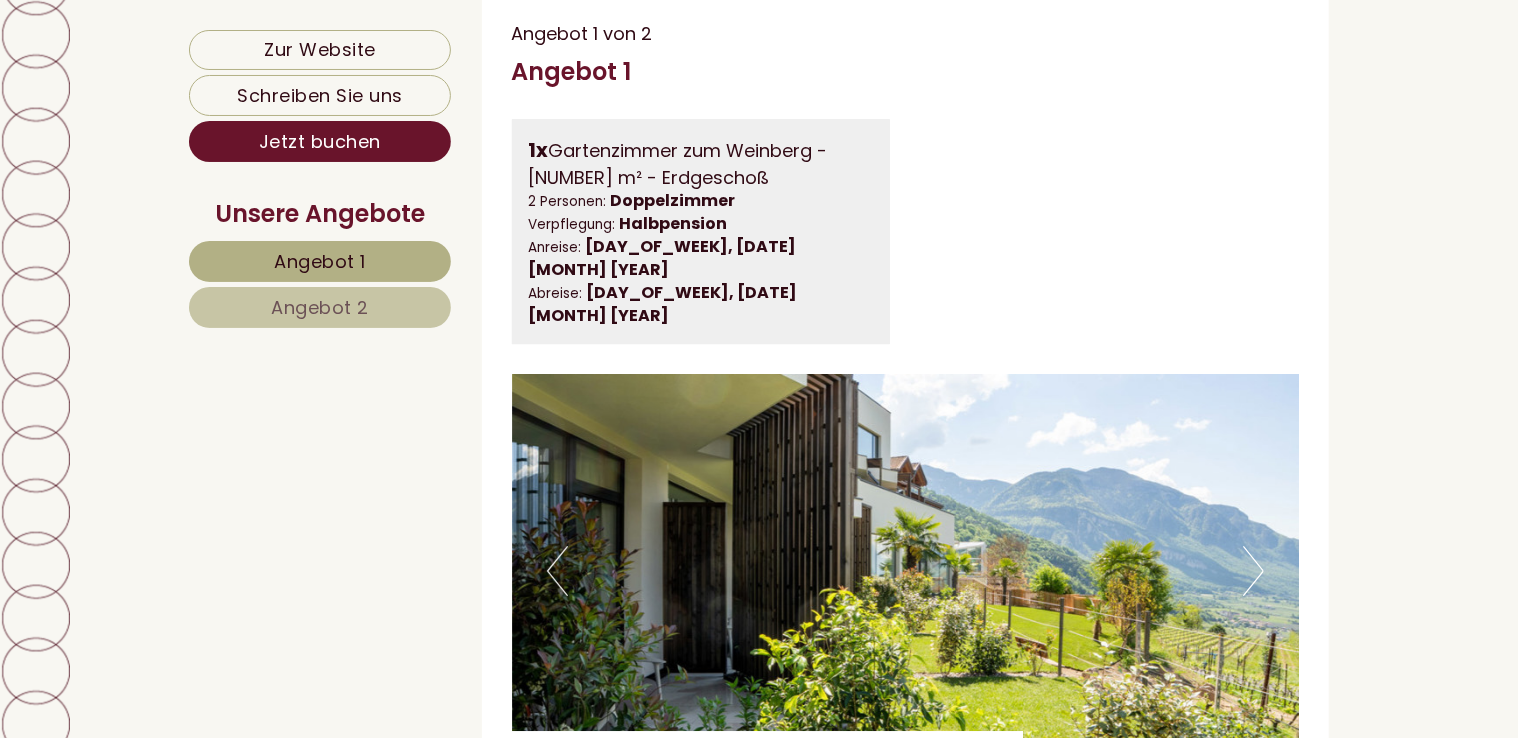 click on "Next" at bounding box center (1253, -4908) 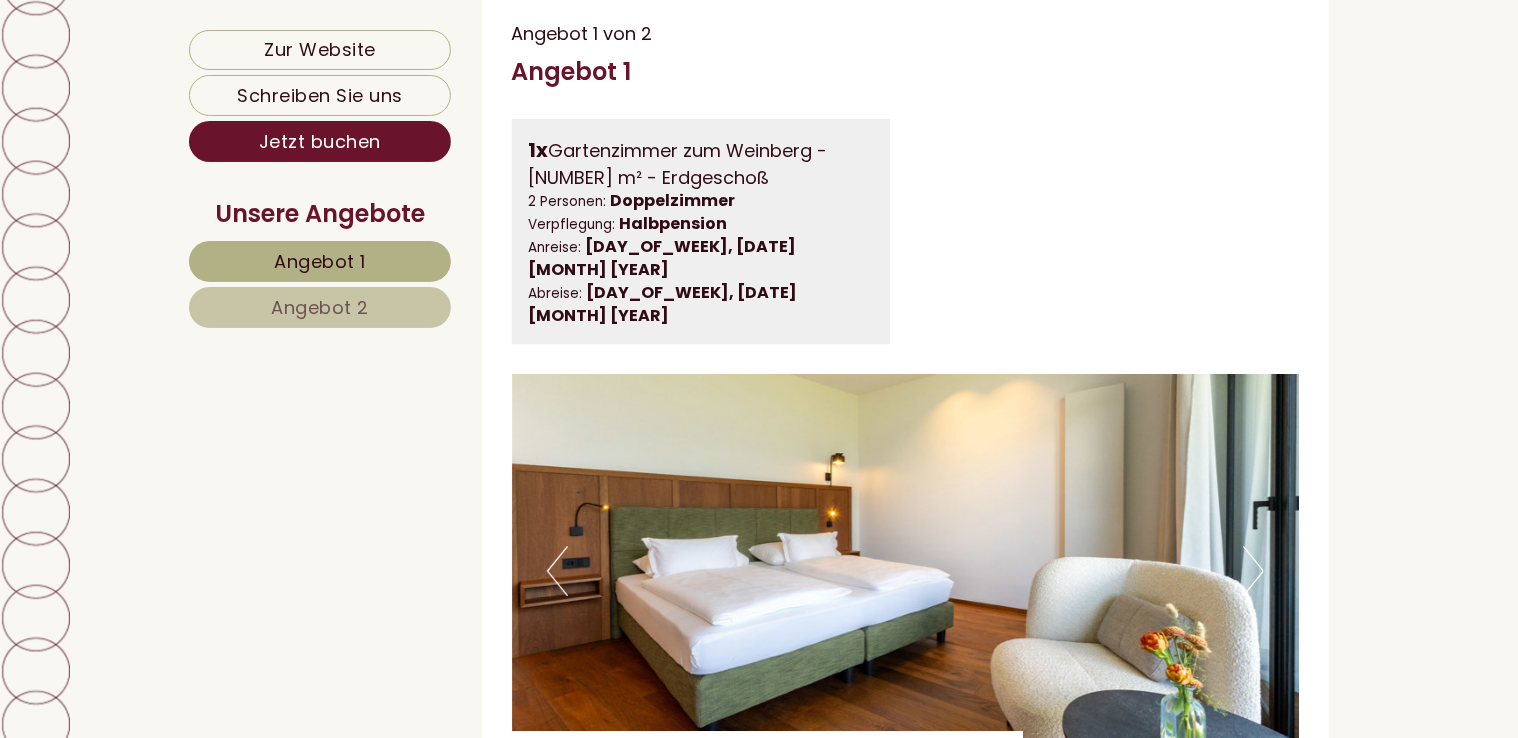 click on "Next" at bounding box center (1253, -4908) 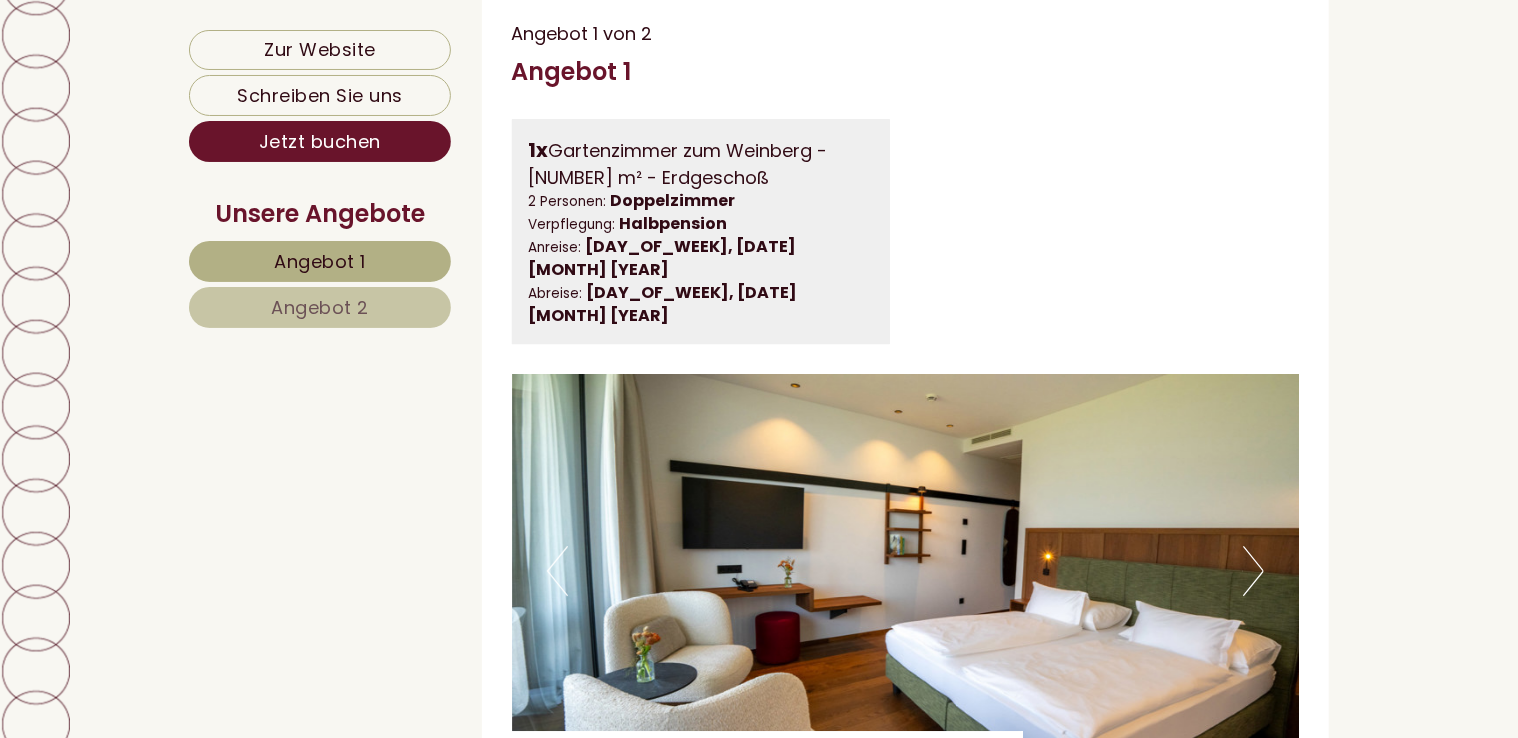 click on "Next" at bounding box center [1253, -4908] 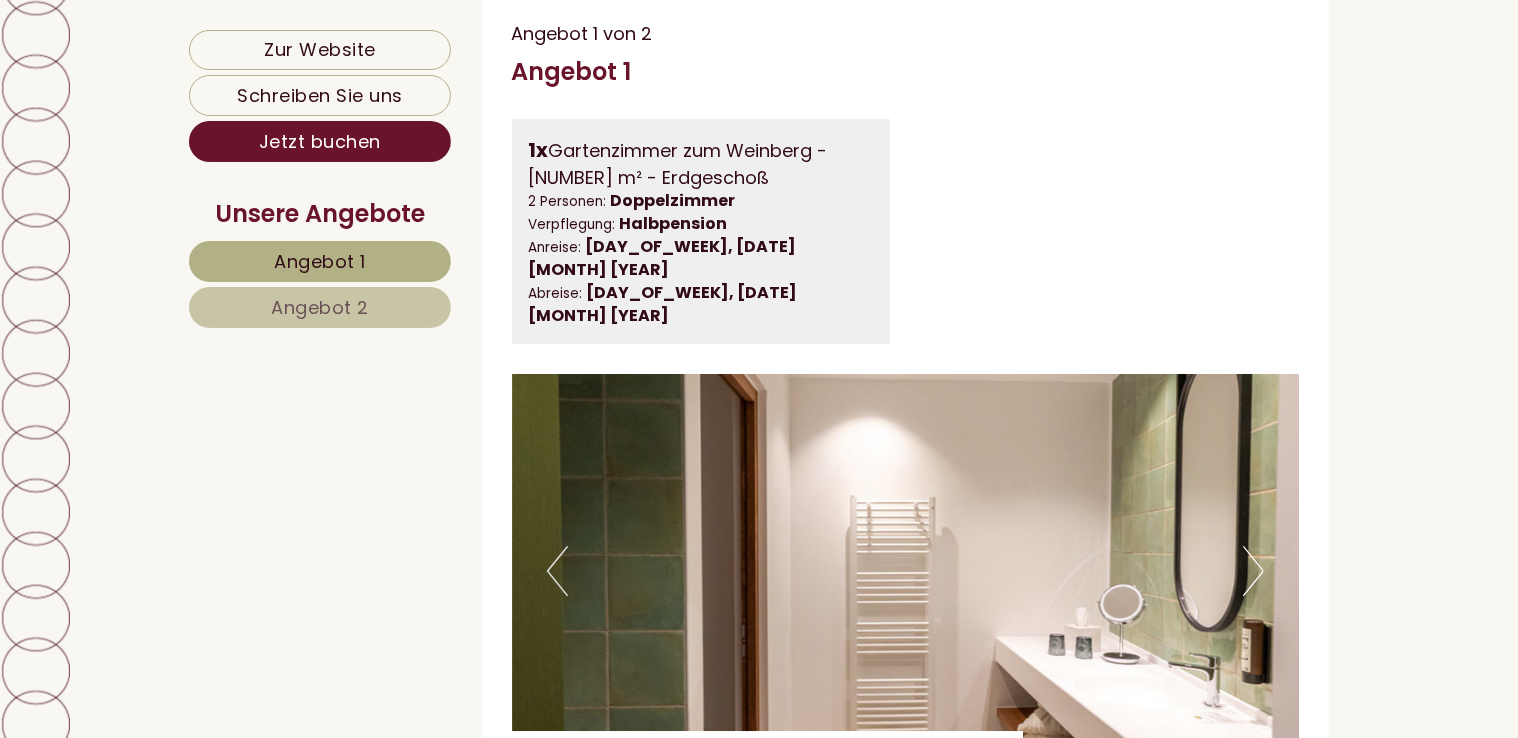 click on "Next" at bounding box center (1253, -4908) 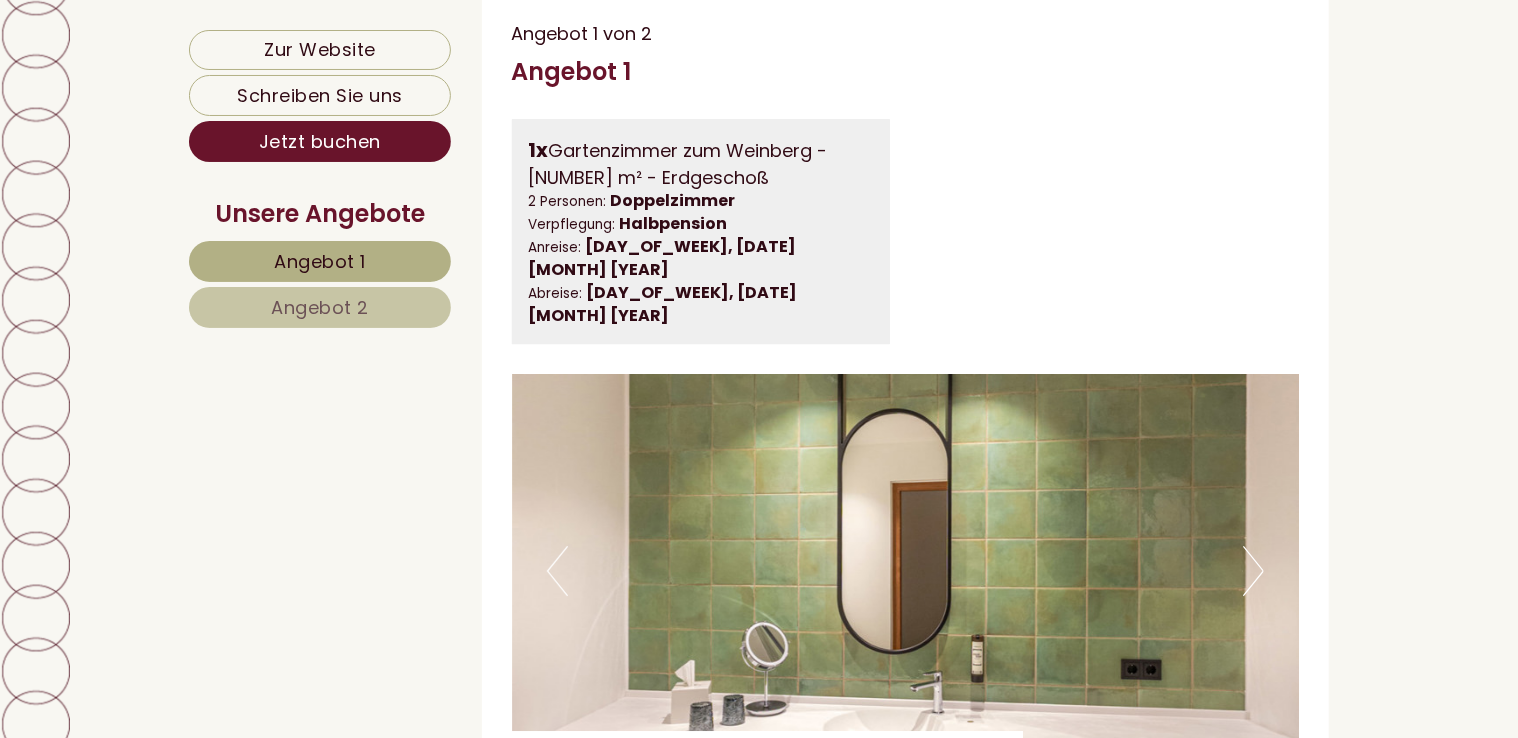 click on "Next" at bounding box center (1253, -4908) 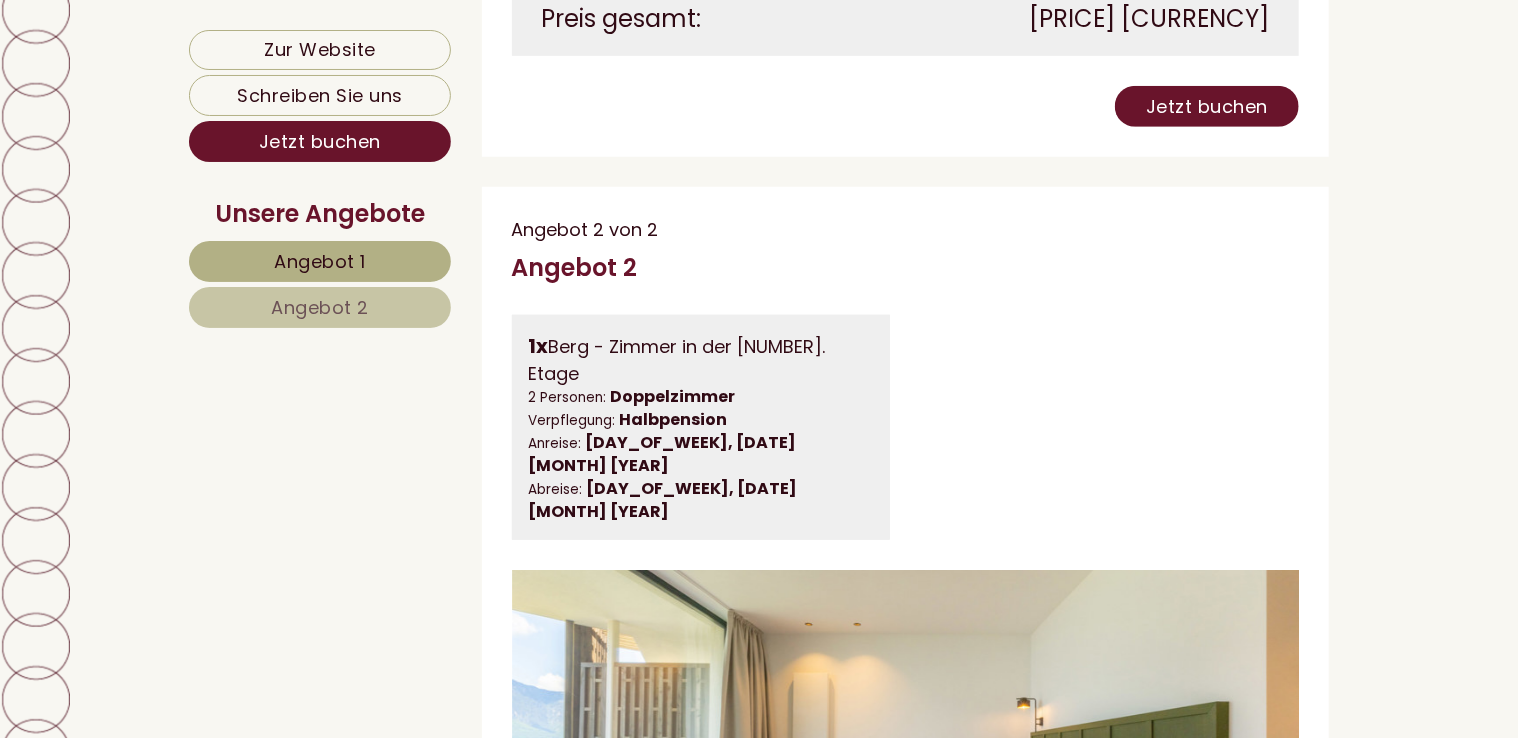 scroll, scrollTop: 8200, scrollLeft: 0, axis: vertical 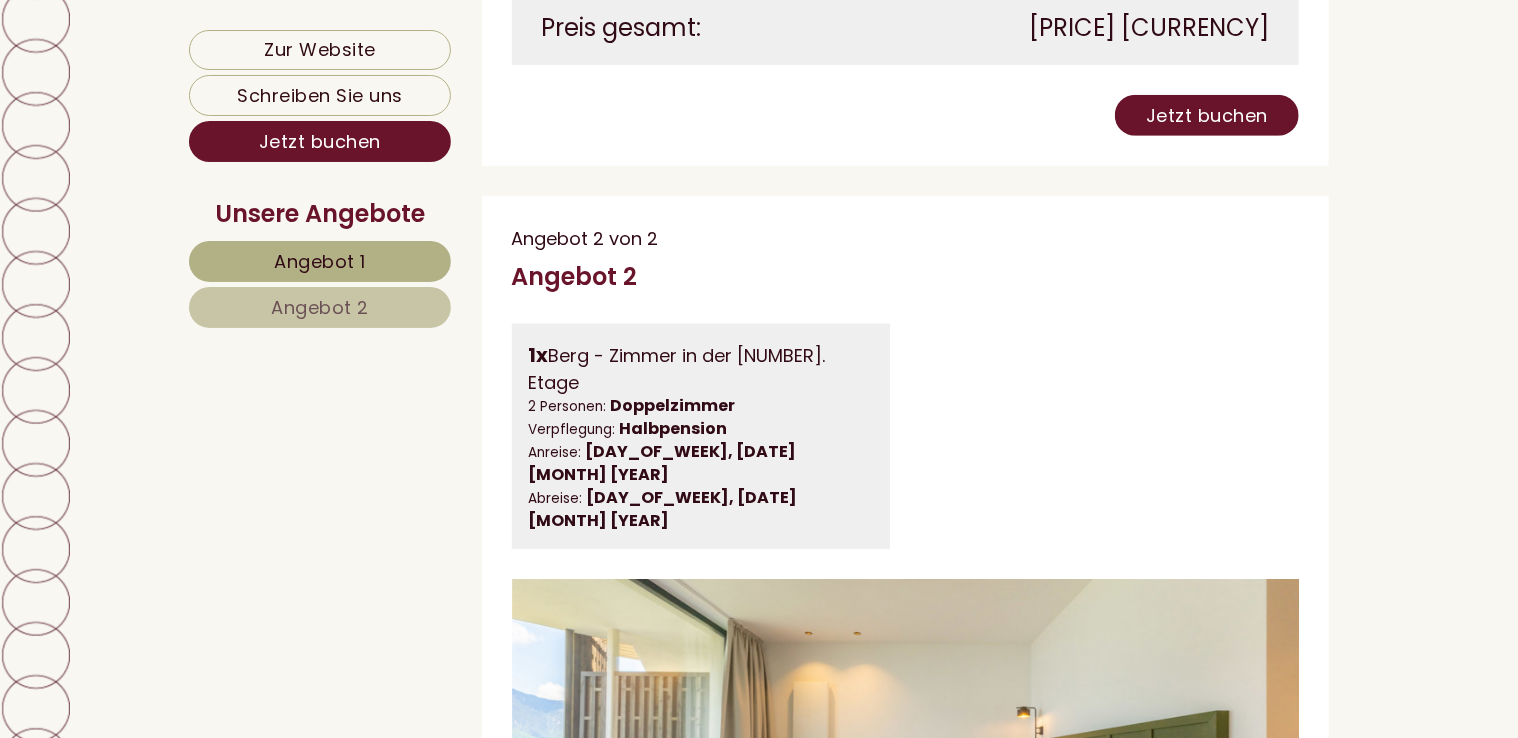 click on "Previous" at bounding box center [557, -4703] 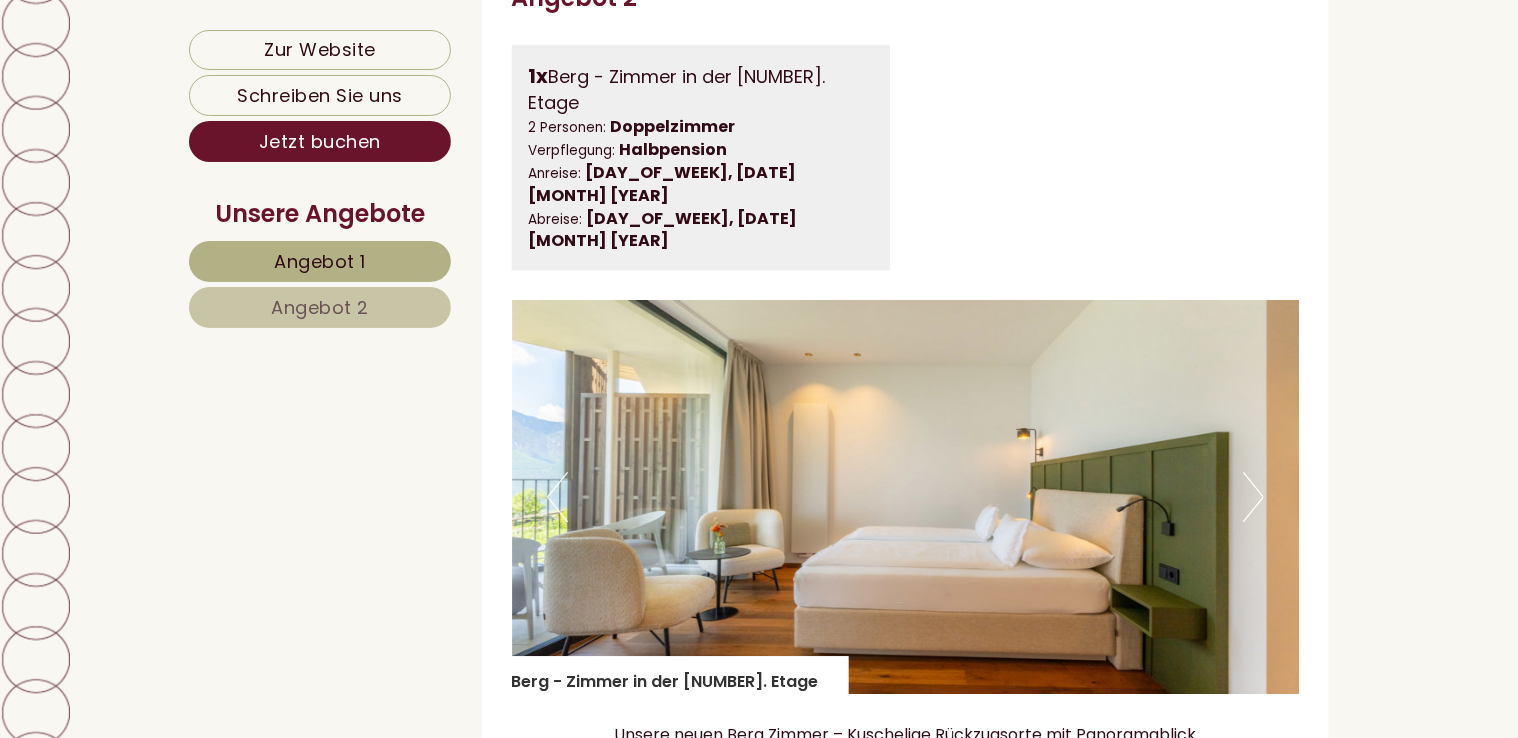 scroll, scrollTop: 3000, scrollLeft: 0, axis: vertical 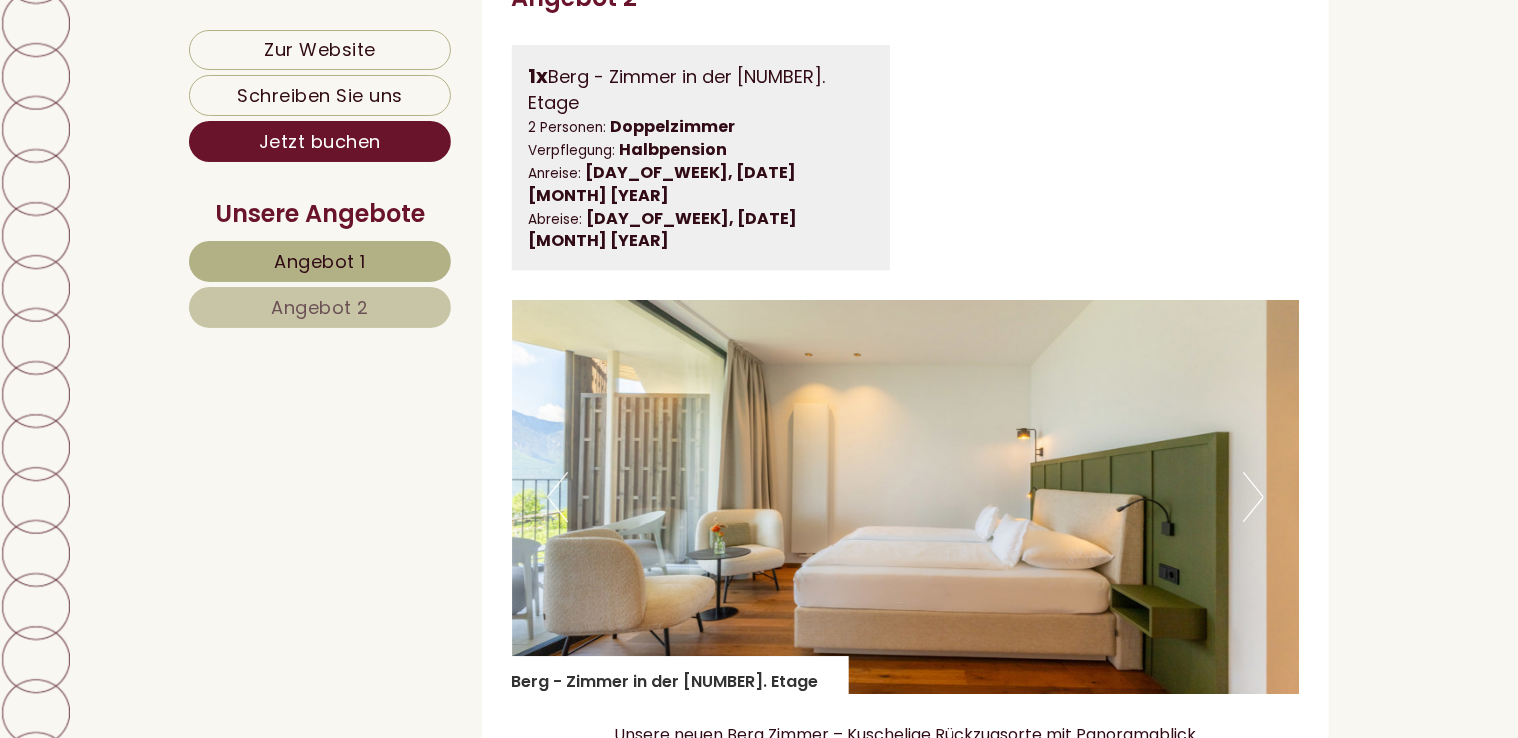 click on "Next" at bounding box center (1253, 497) 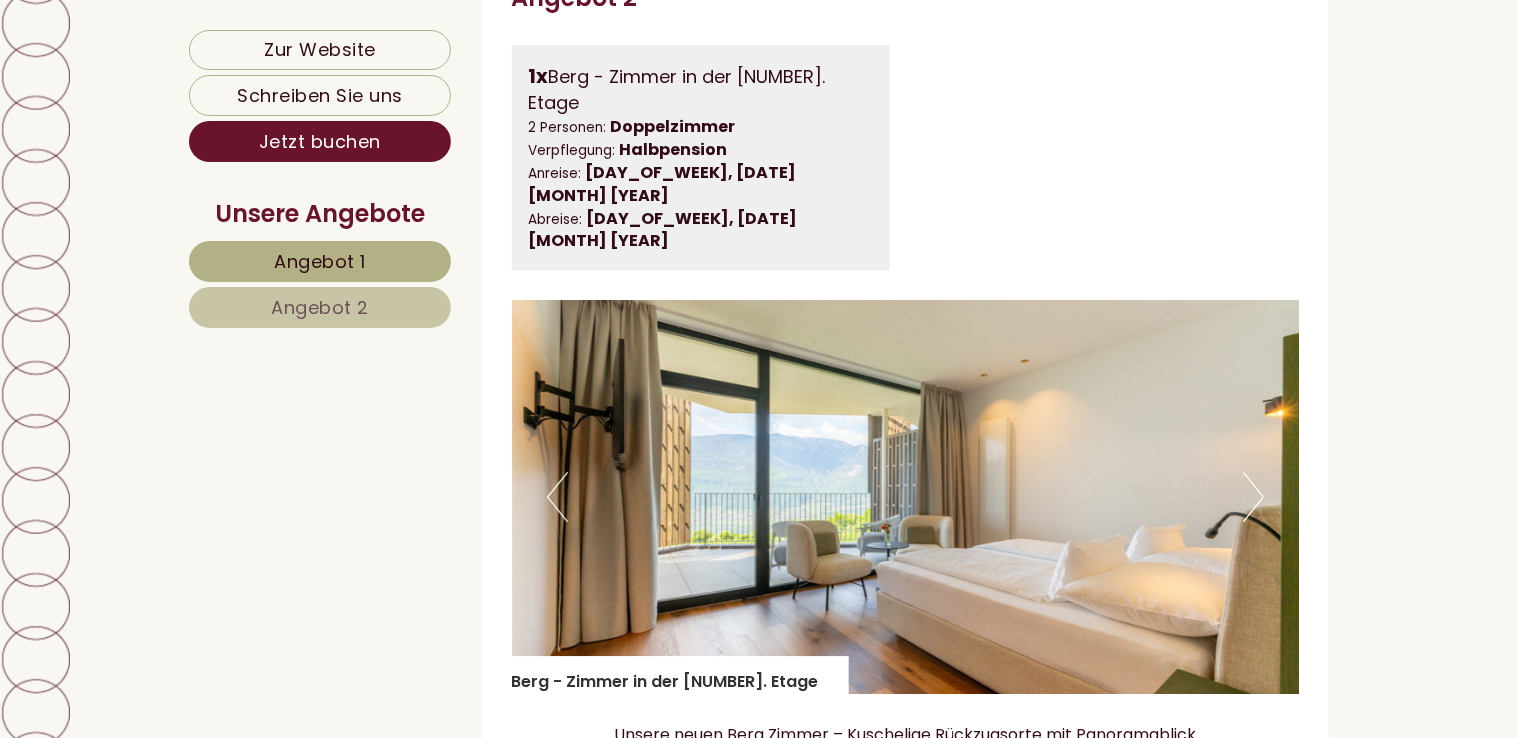 click on "Next" at bounding box center [1253, 497] 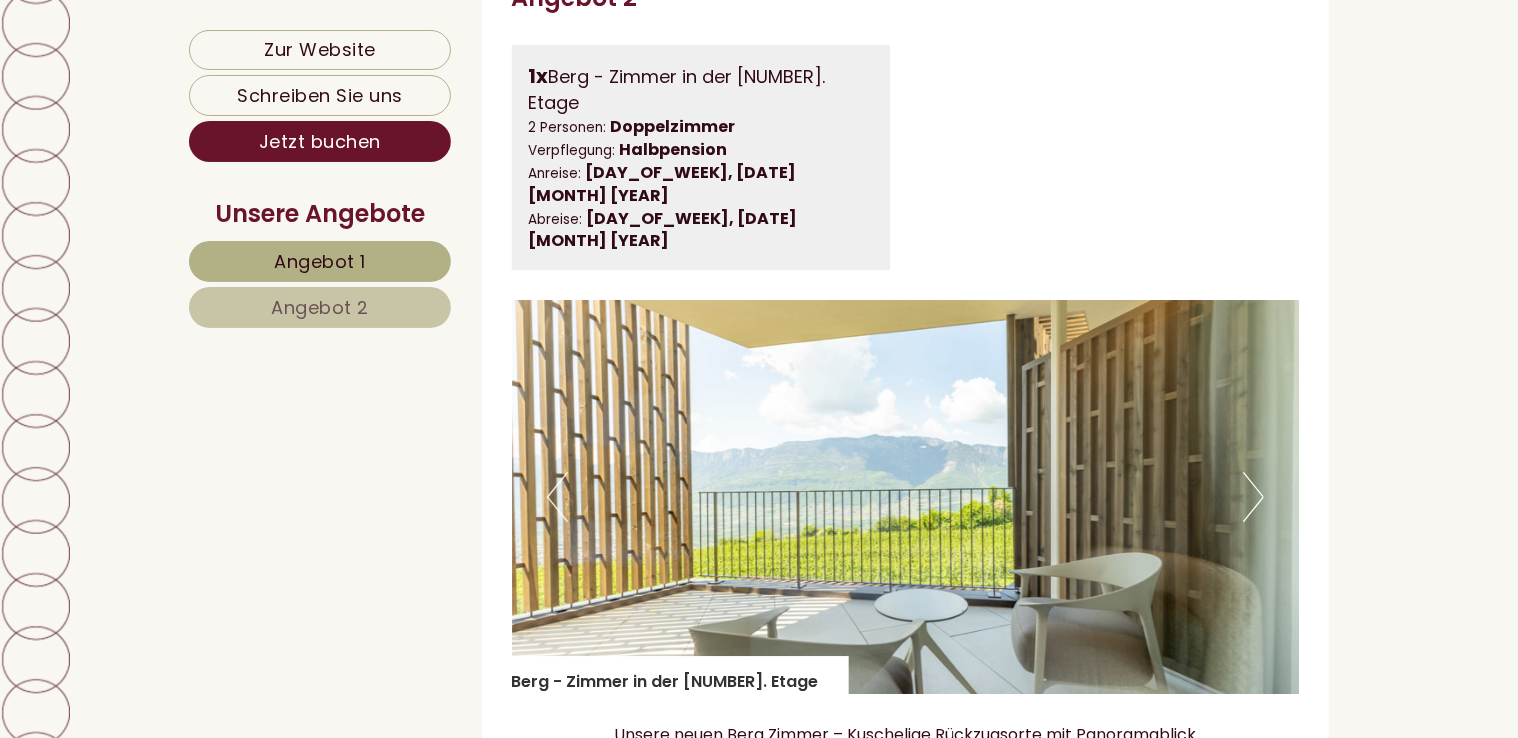 click on "Next" at bounding box center [1253, 497] 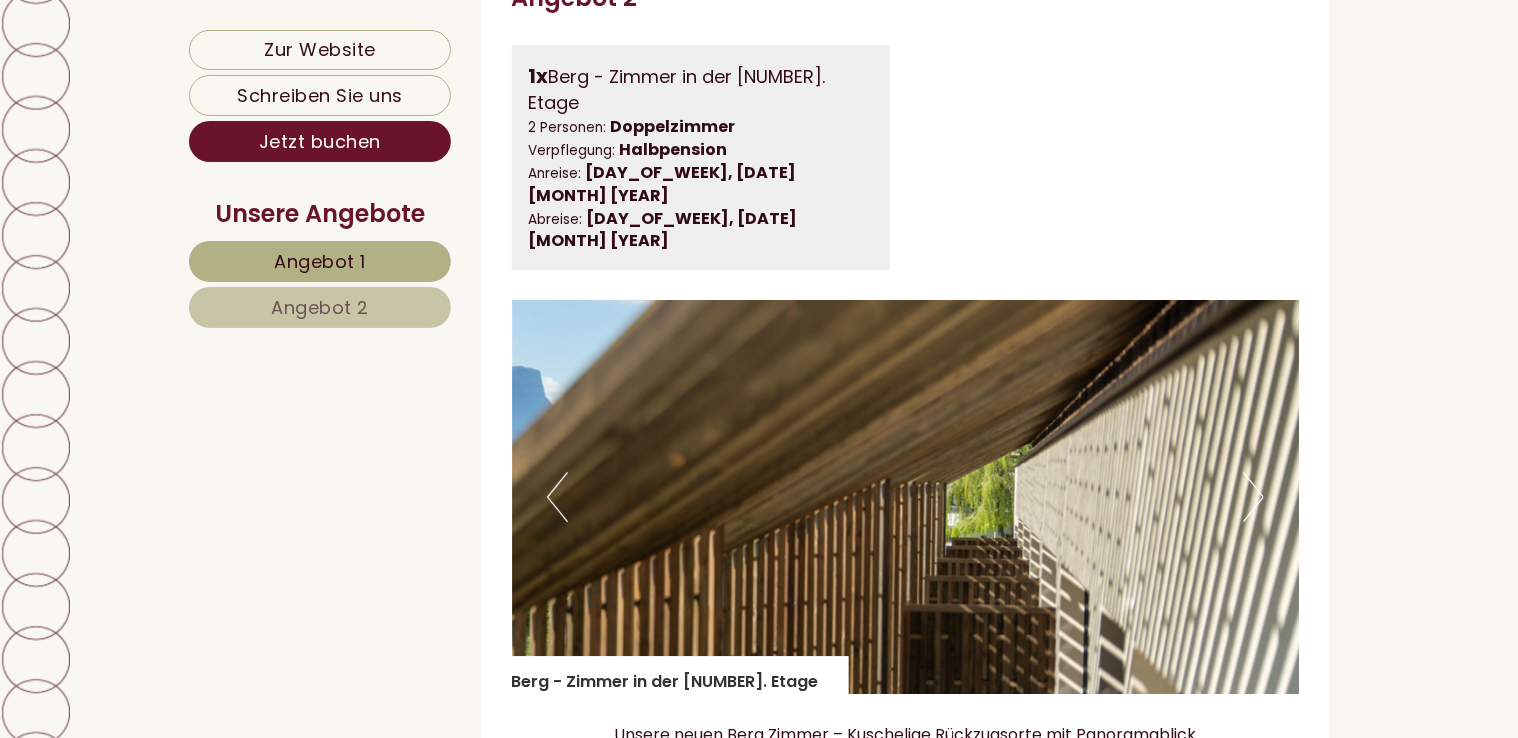 click on "Next" at bounding box center [1253, 497] 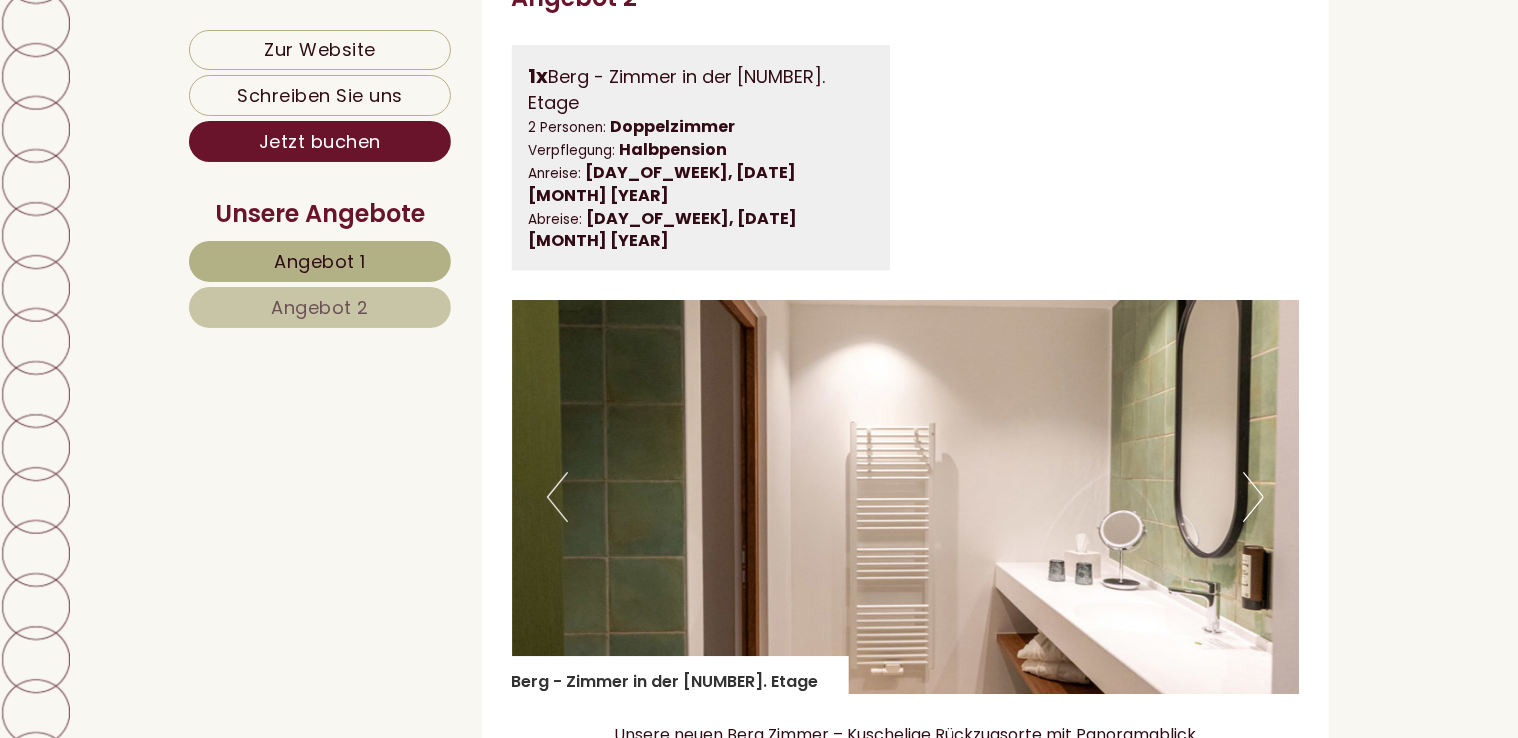 click on "Next" at bounding box center [1253, 497] 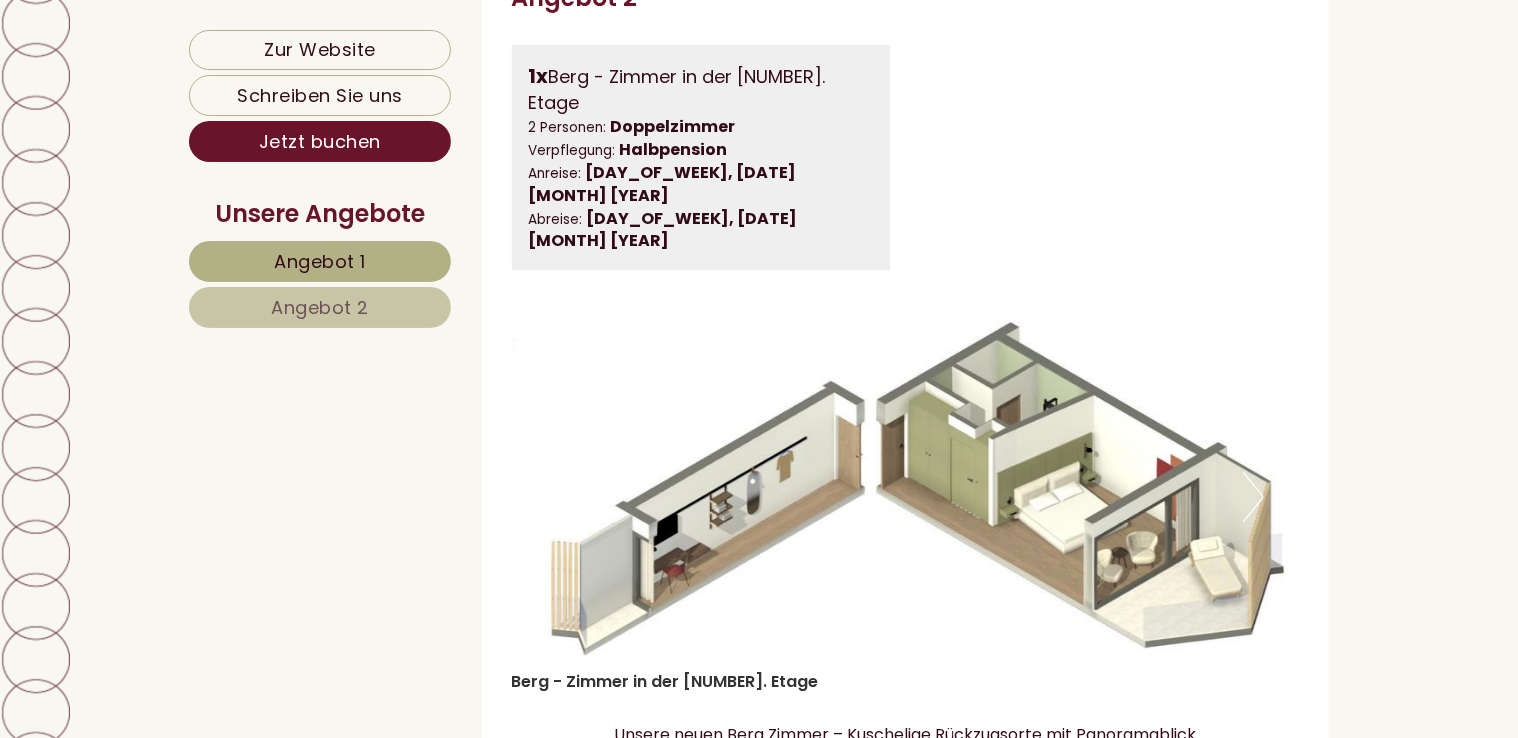 click on "Next" at bounding box center (1253, 497) 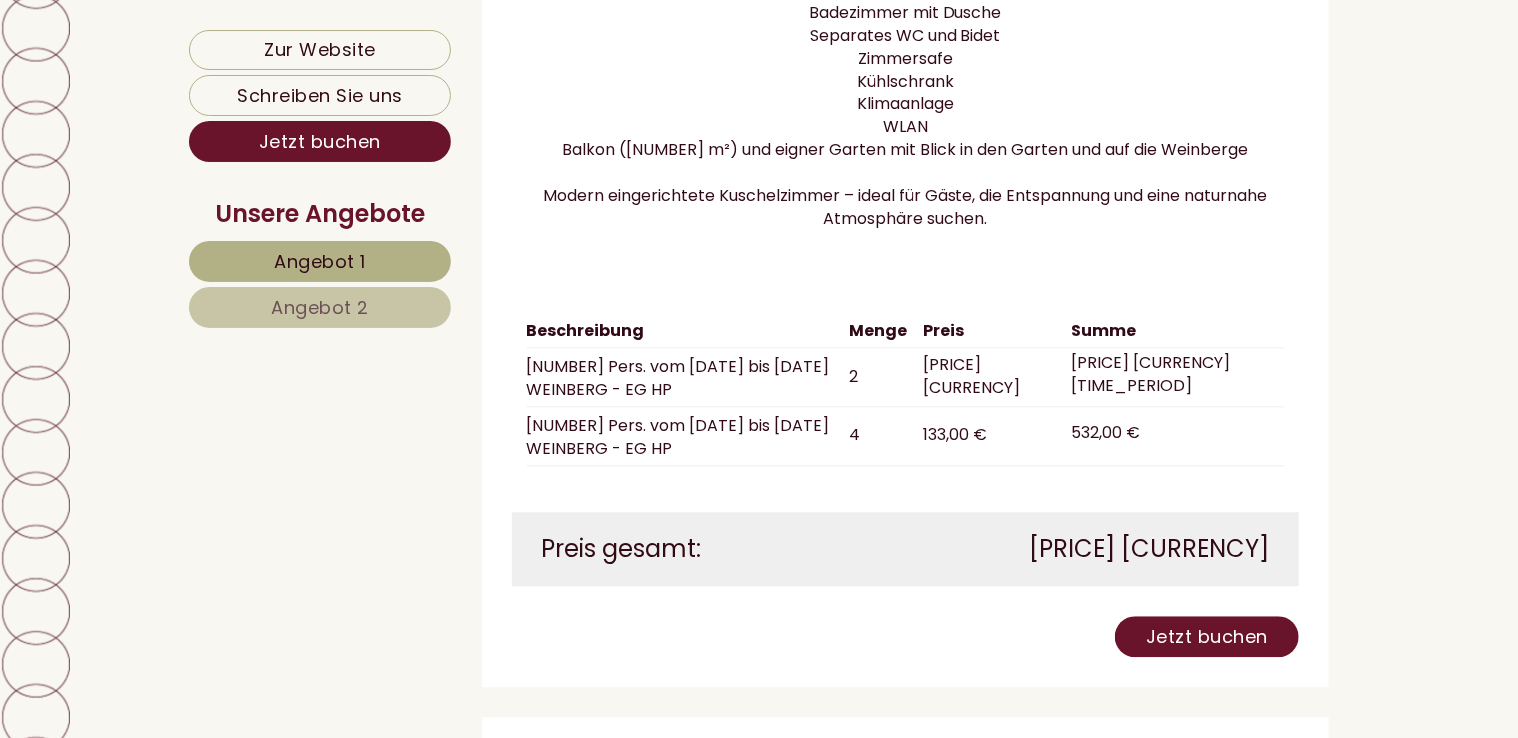 scroll, scrollTop: 2200, scrollLeft: 0, axis: vertical 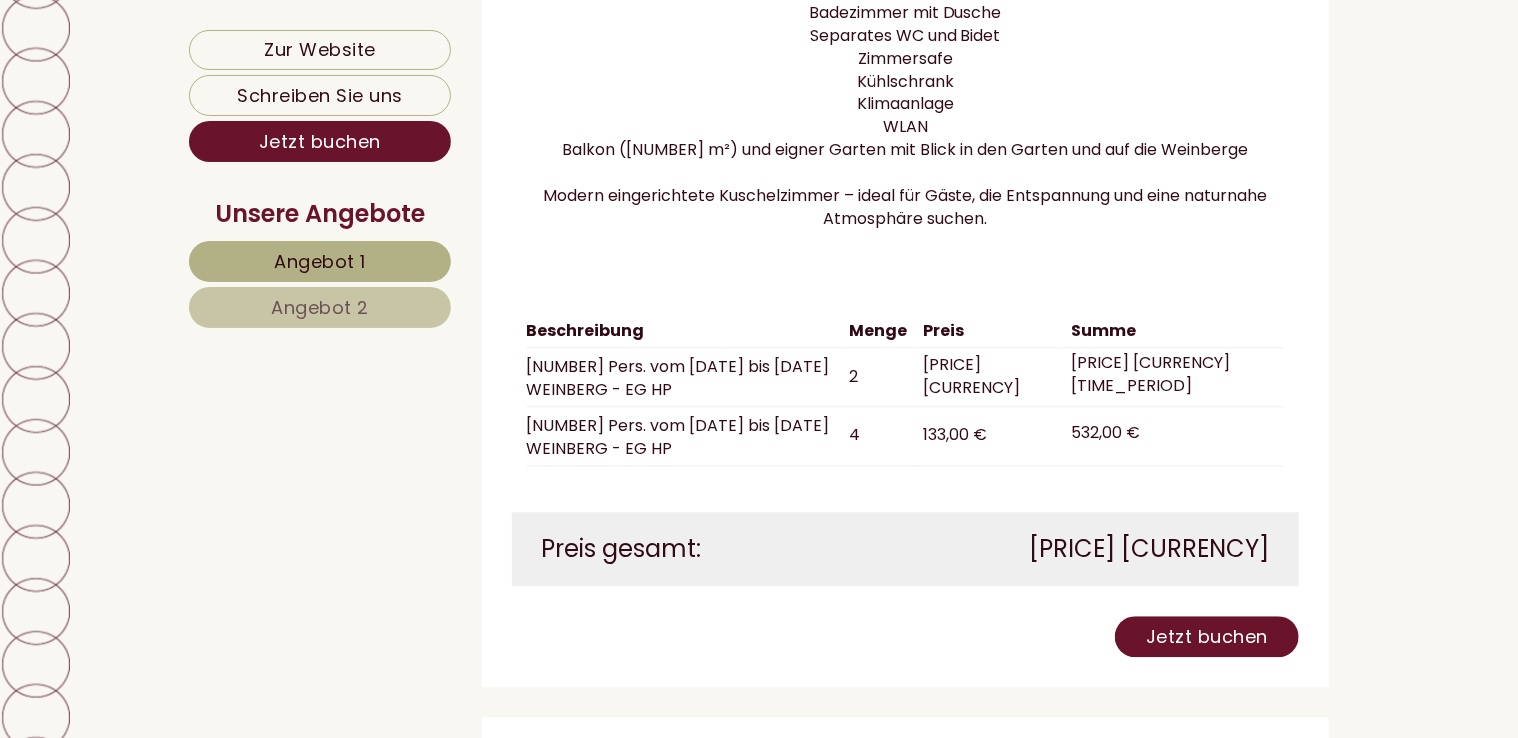 click on "Angebot 1" at bounding box center [320, 261] 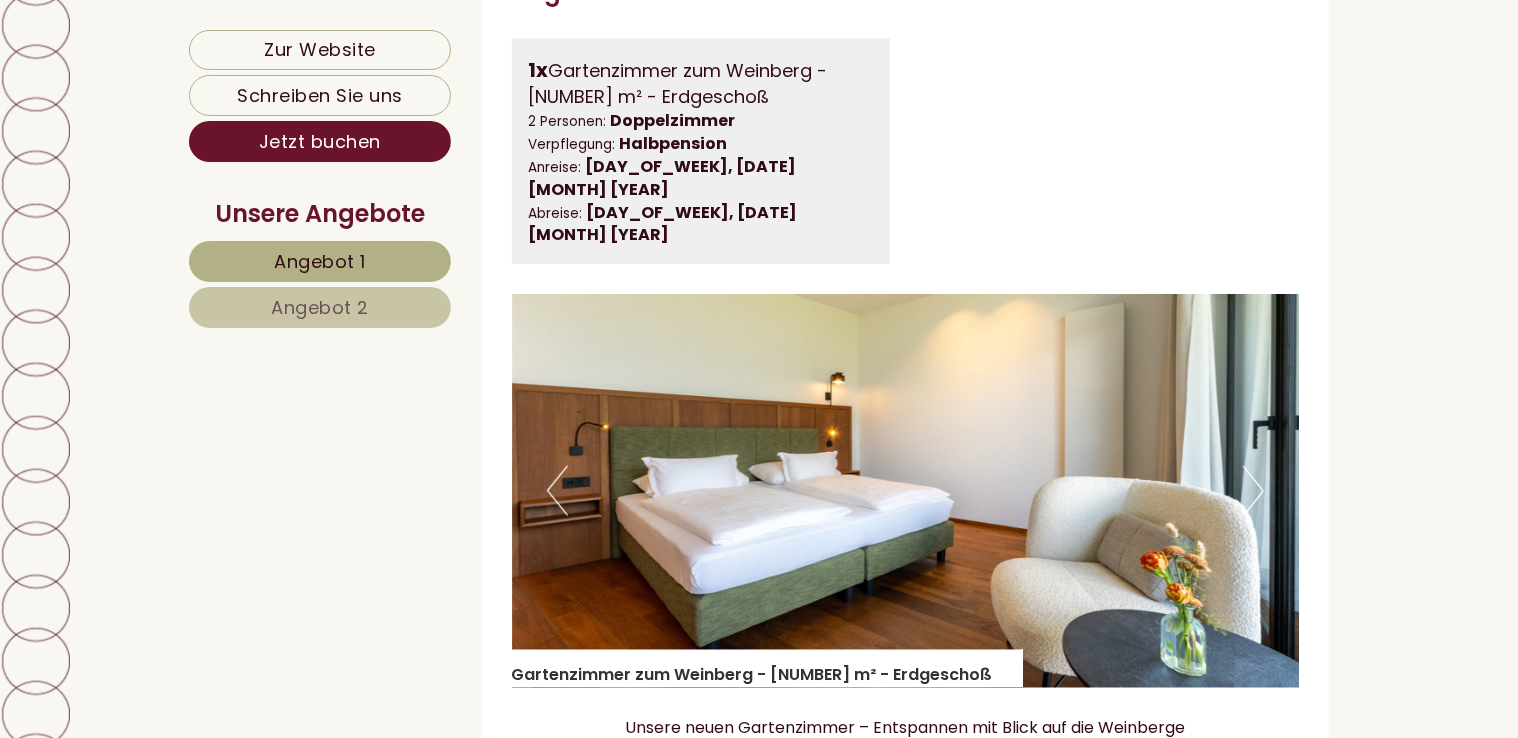 scroll, scrollTop: 1335, scrollLeft: 0, axis: vertical 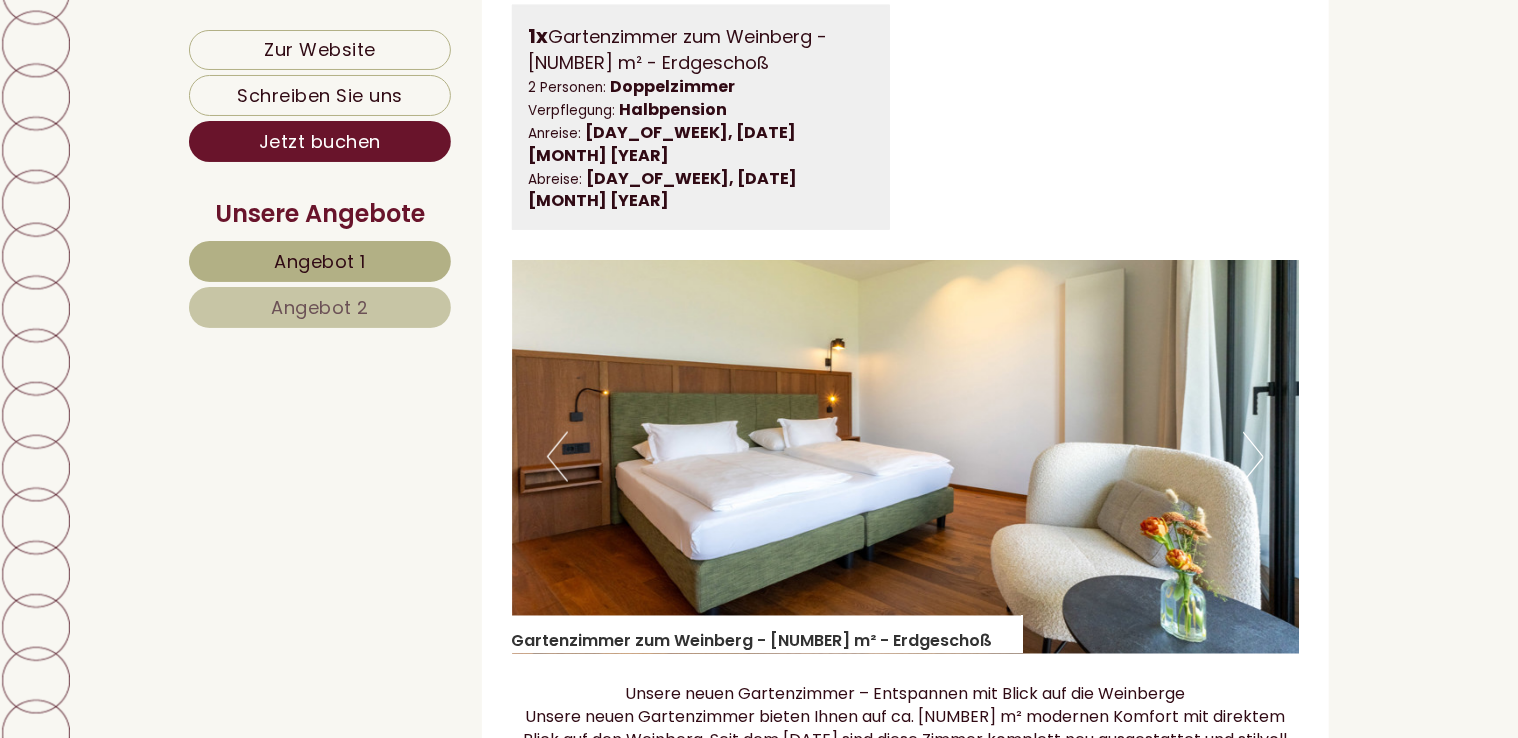 click on "Previous" at bounding box center [557, 457] 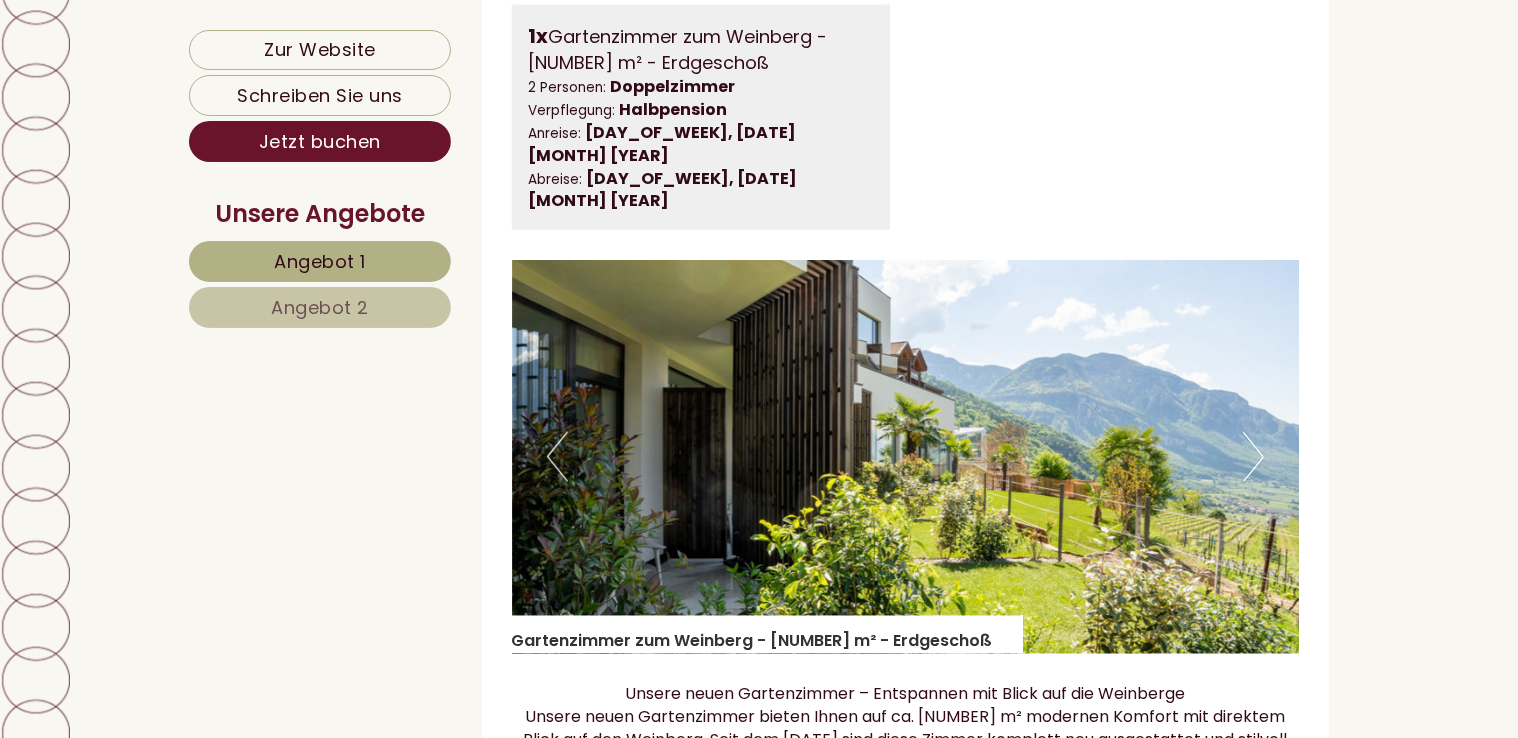 click on "Previous" at bounding box center [557, 457] 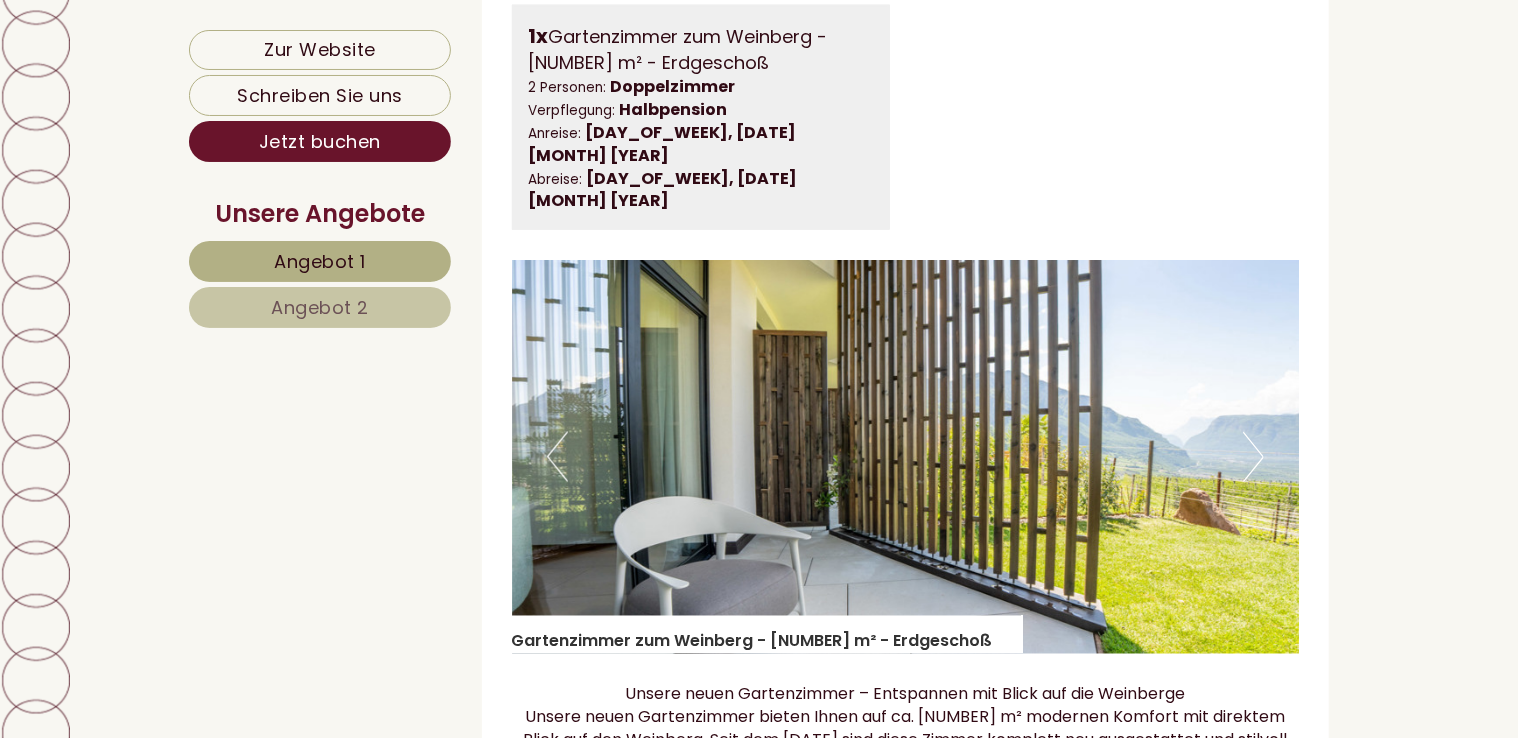 click on "Previous" at bounding box center (557, 457) 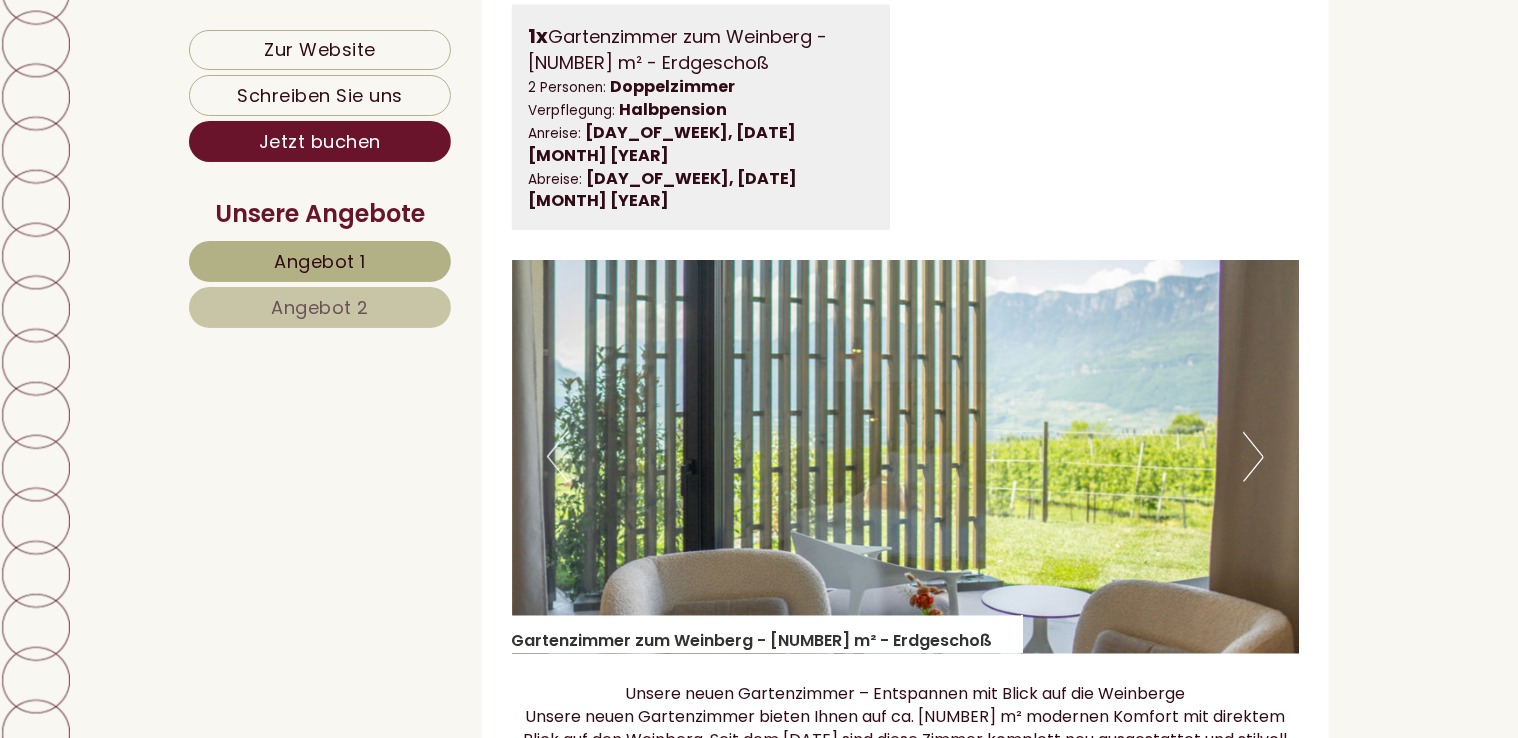 click on "Previous" at bounding box center [557, 457] 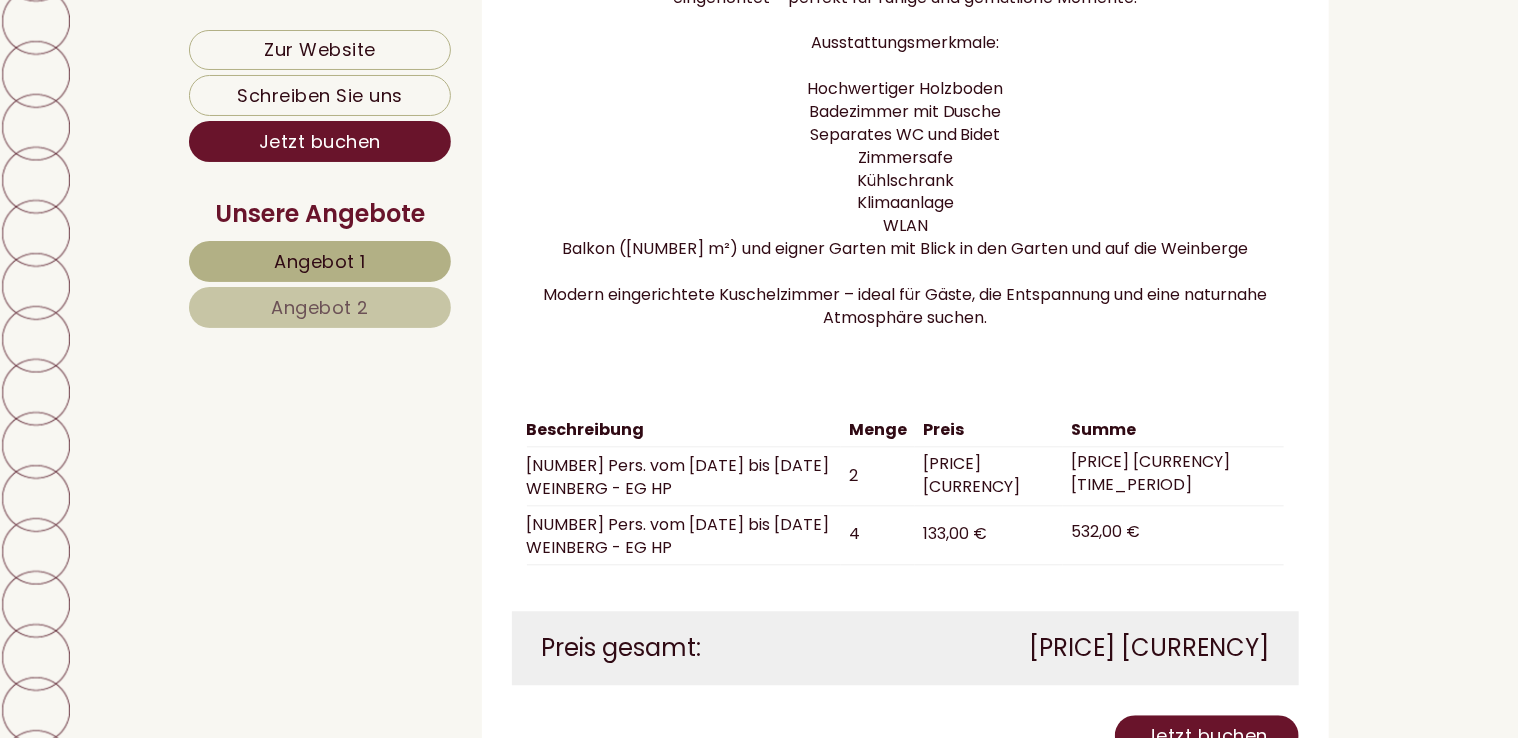 scroll, scrollTop: 2135, scrollLeft: 0, axis: vertical 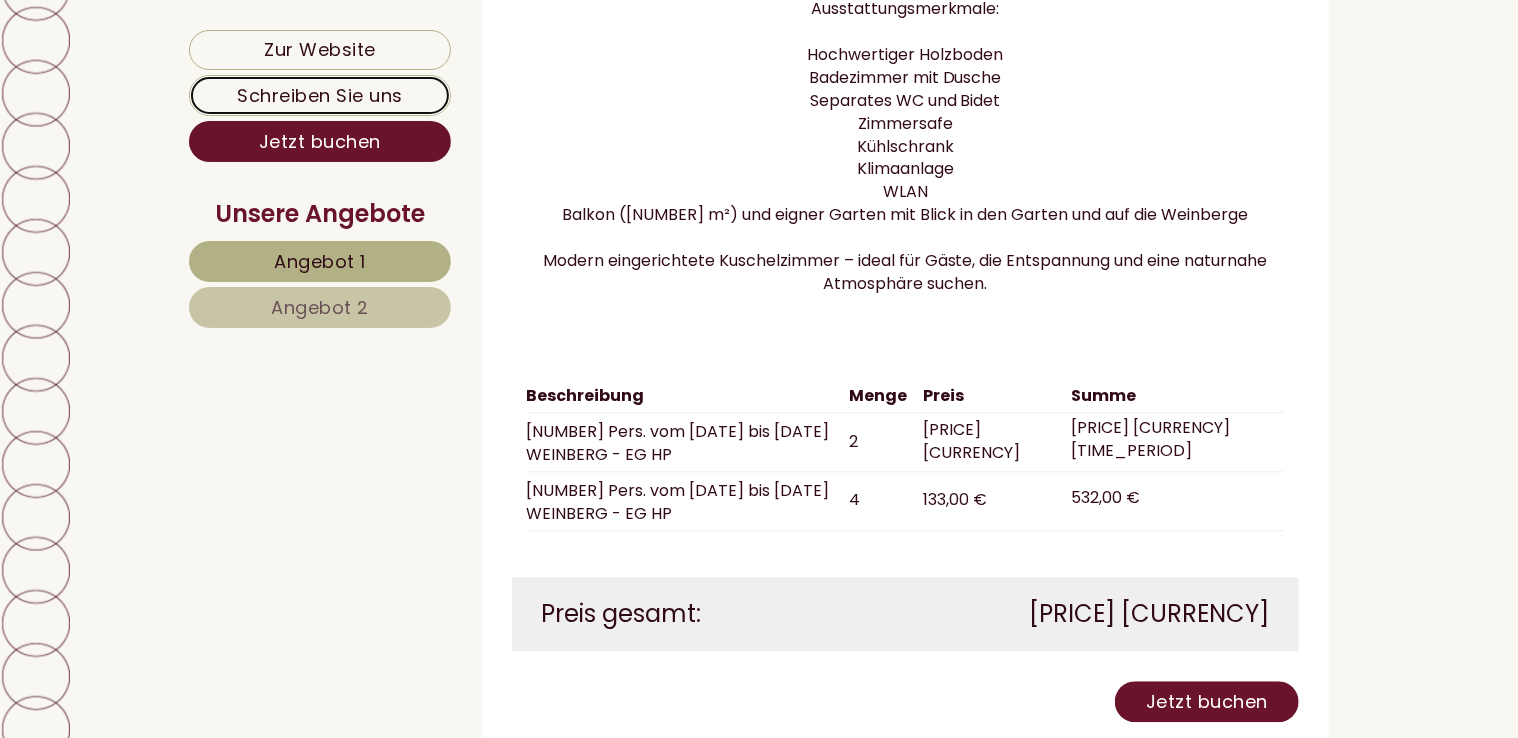 click on "Schreiben Sie uns" at bounding box center (320, 95) 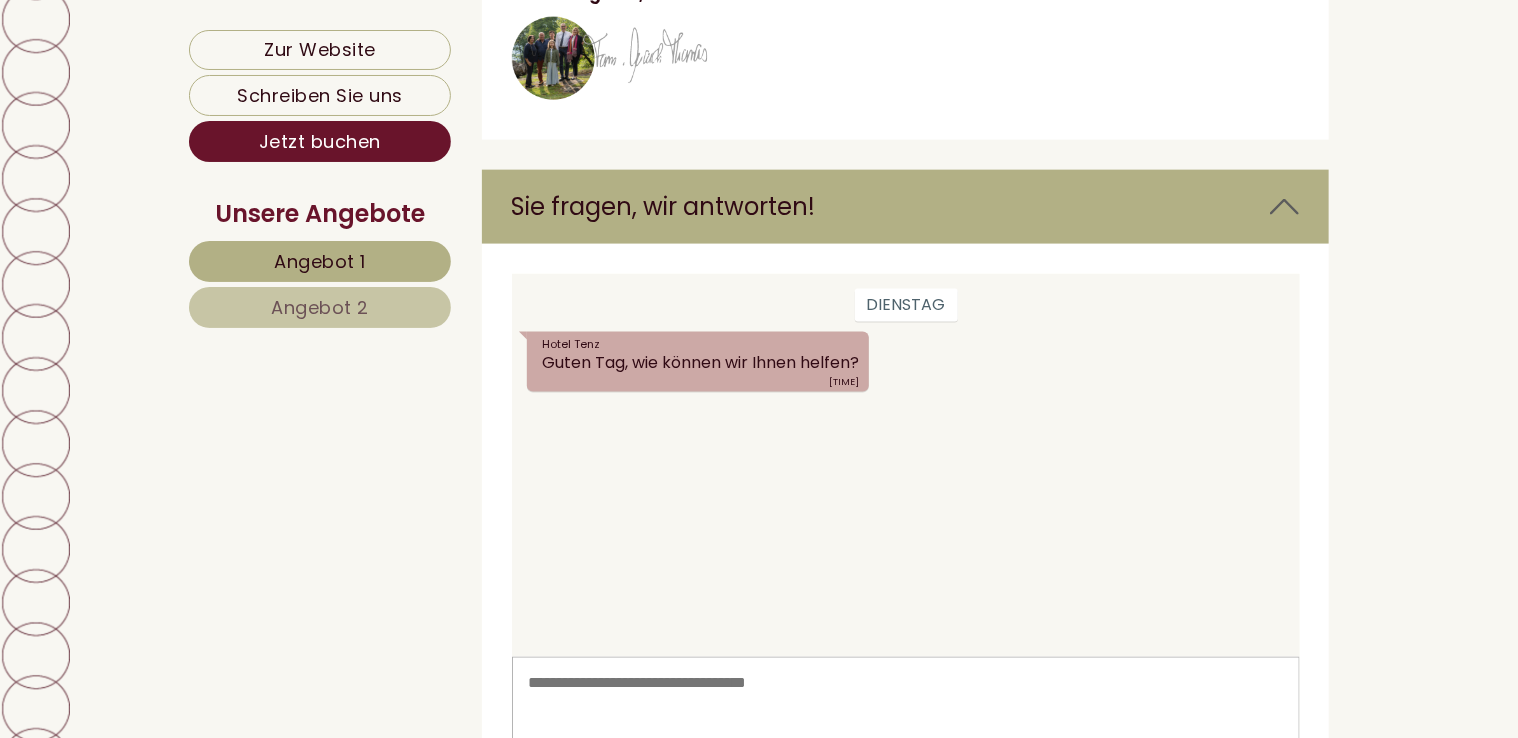 scroll, scrollTop: 8908, scrollLeft: 0, axis: vertical 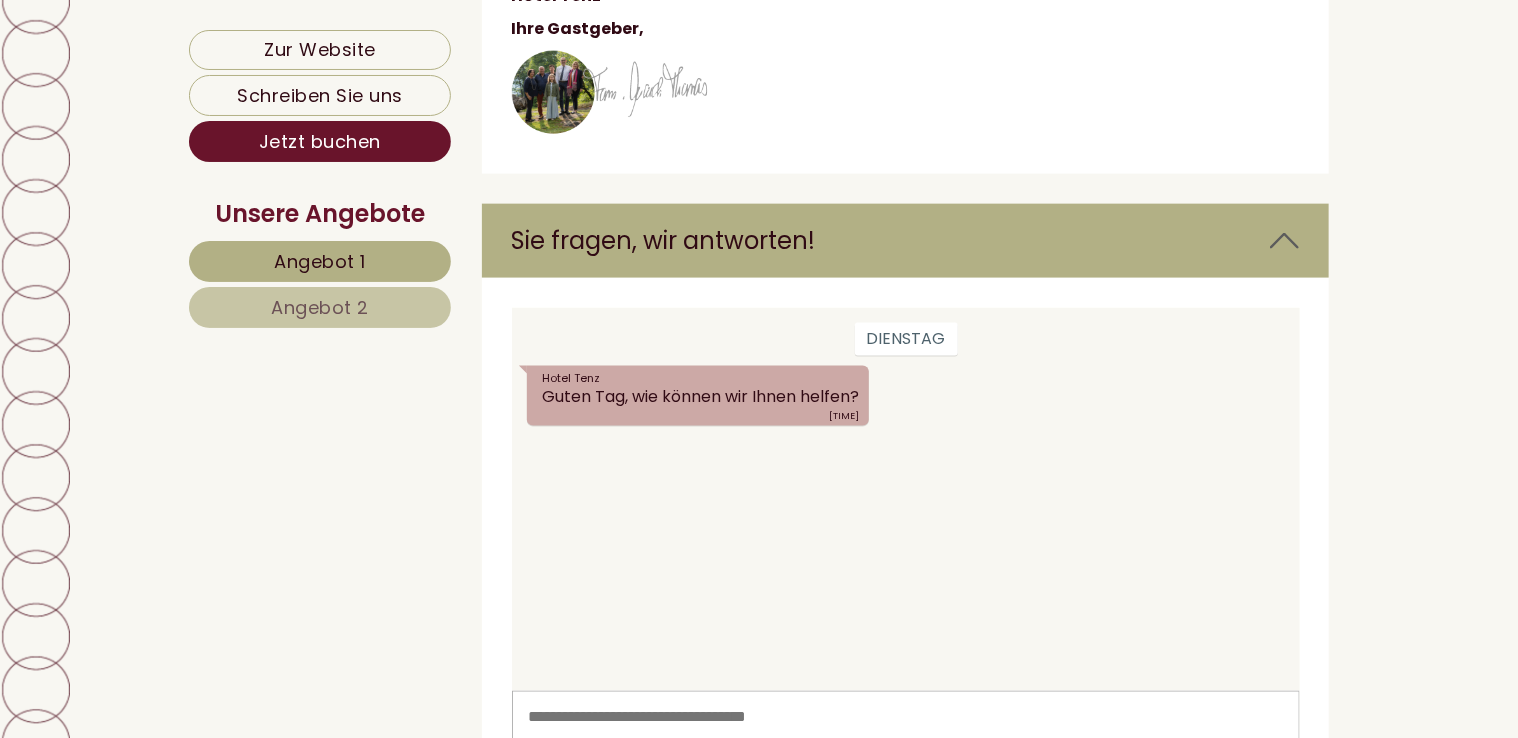click on "Dienstag Hotel Tenz Guten Tag, wie können wir Ihnen helfen? [TIME]" at bounding box center [905, 498] 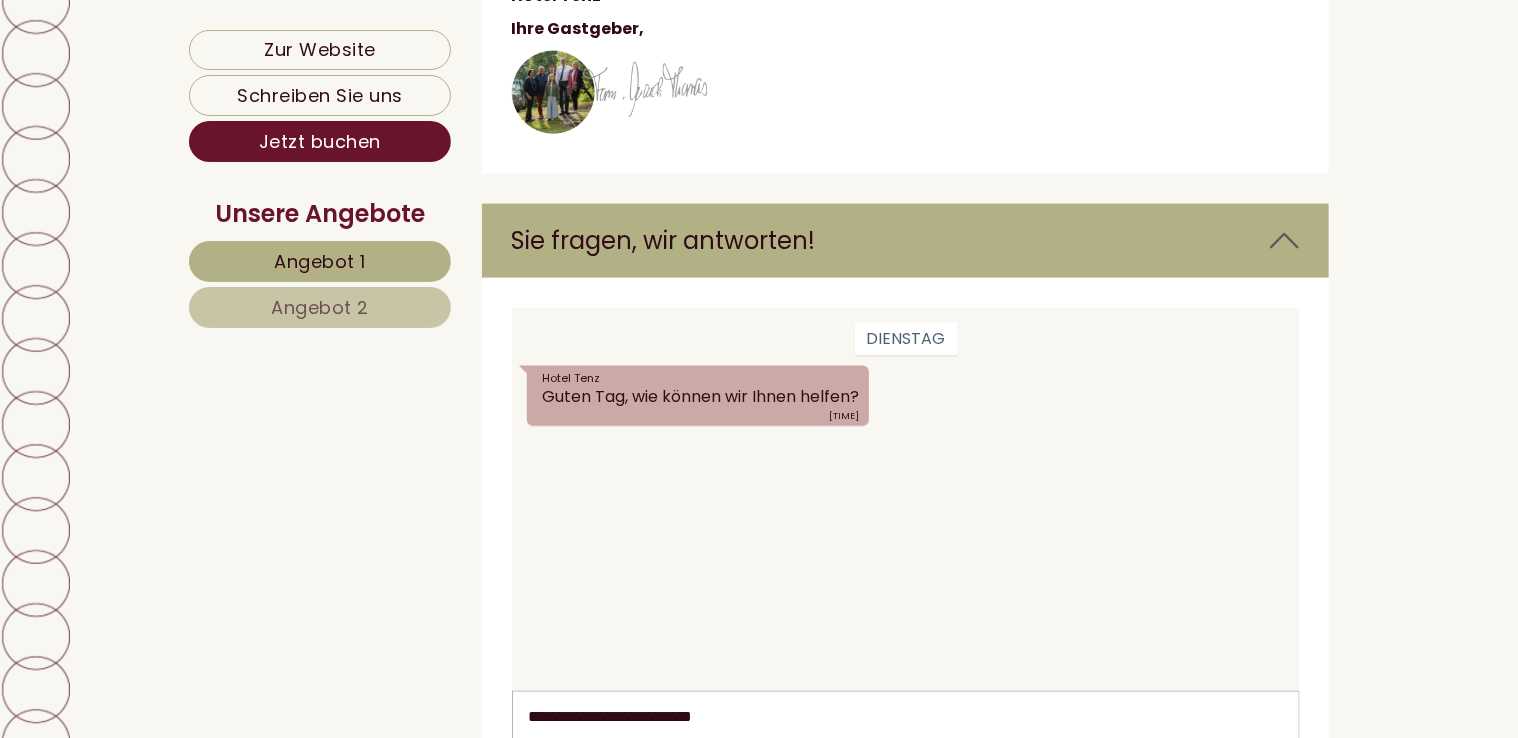 click on "**********" at bounding box center [905, 740] 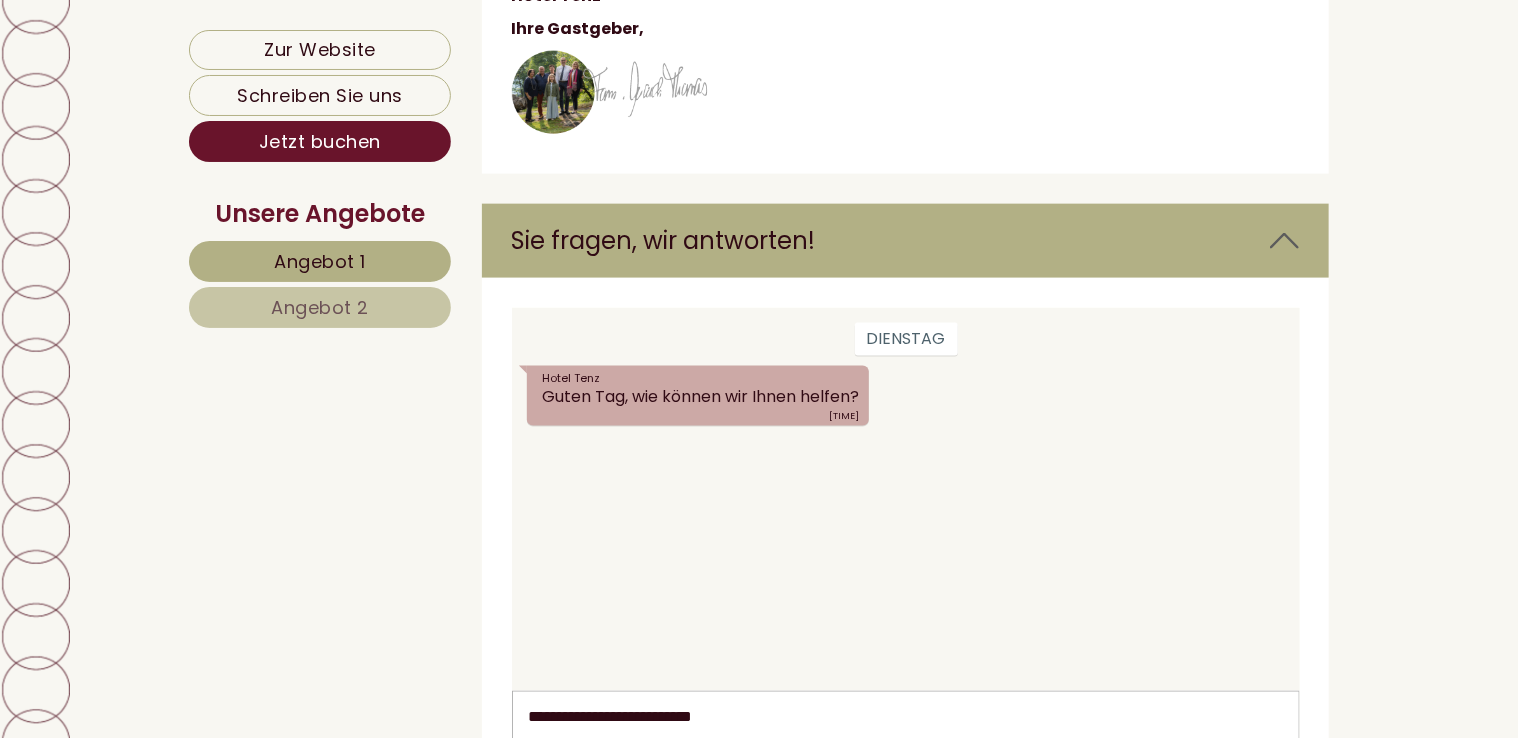 click on "**********" at bounding box center [905, 740] 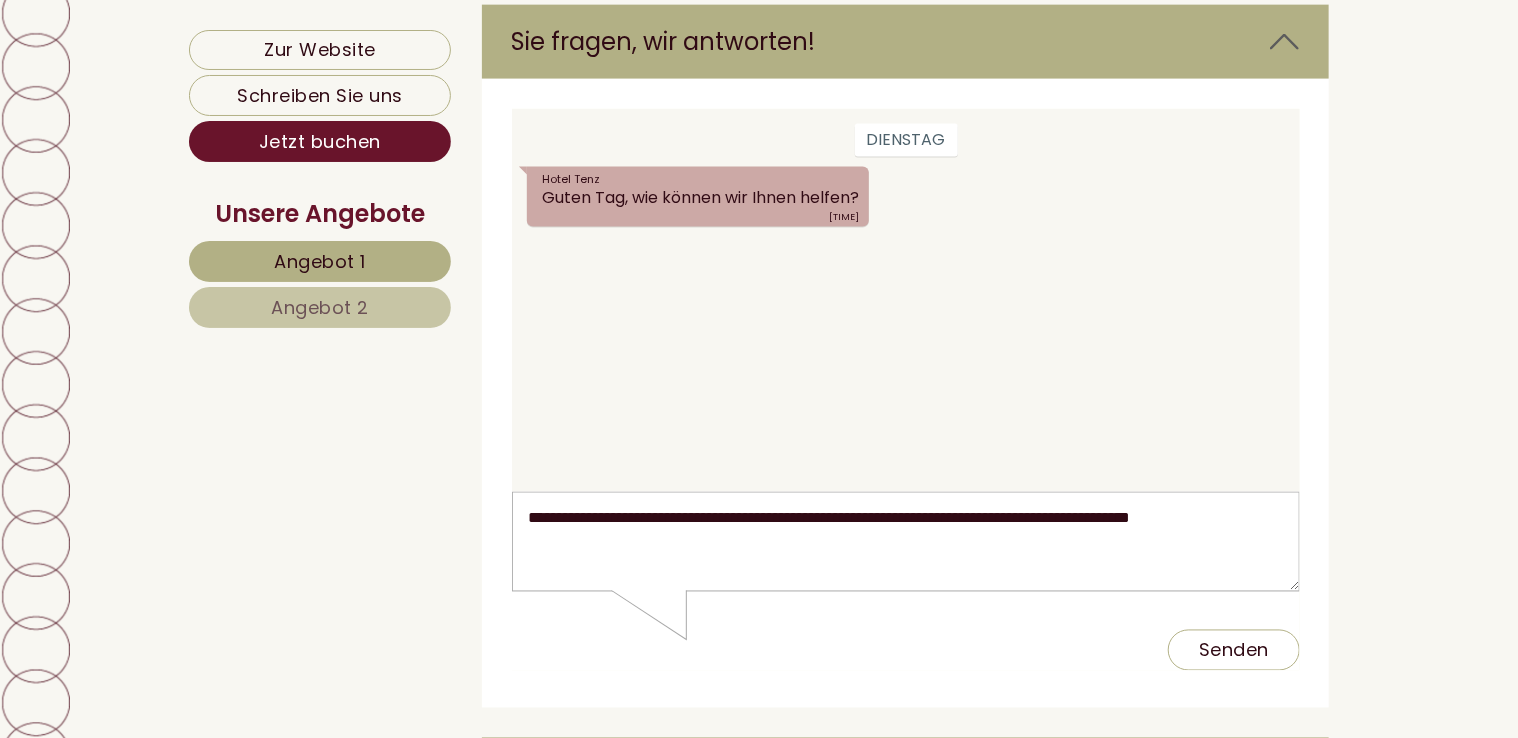 scroll, scrollTop: 9108, scrollLeft: 0, axis: vertical 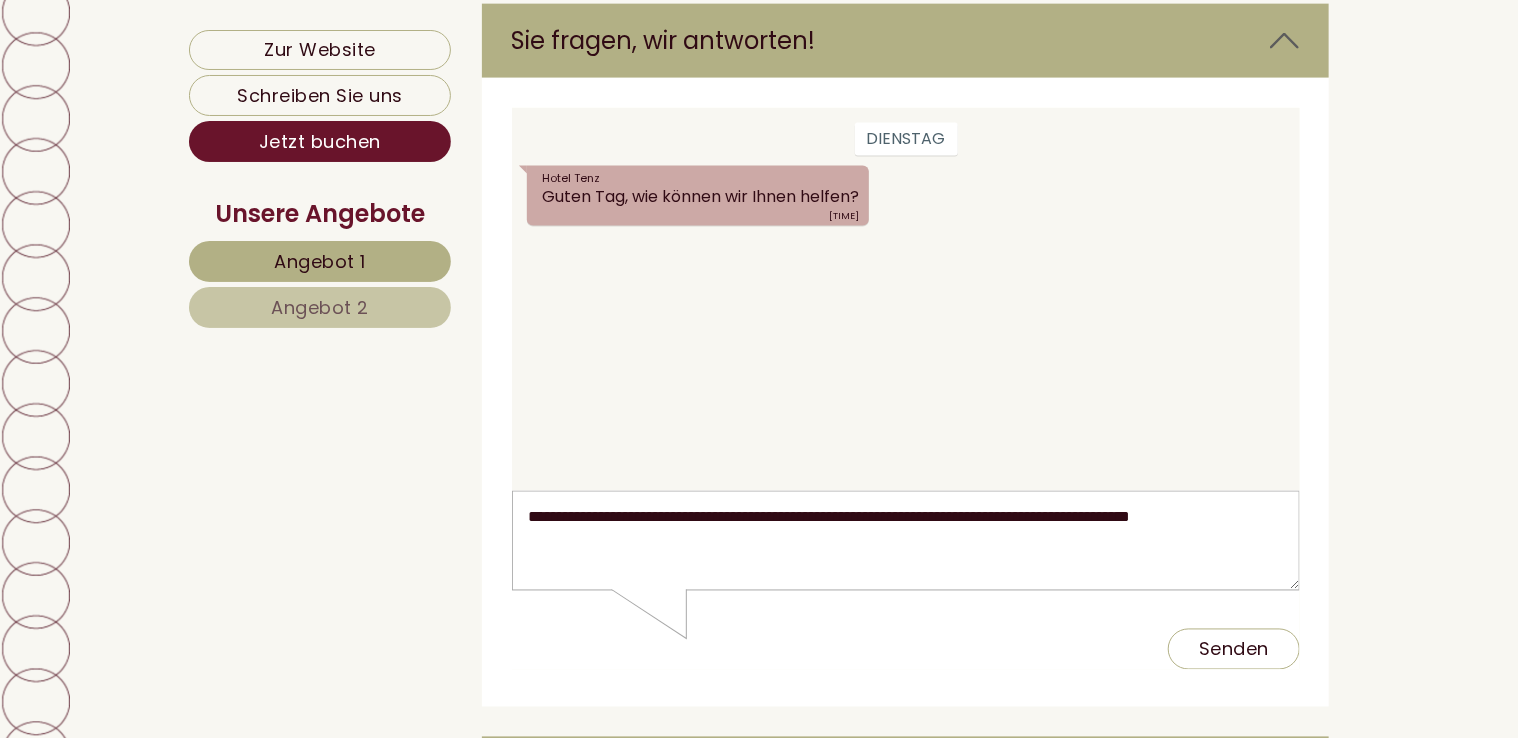 type on "**********" 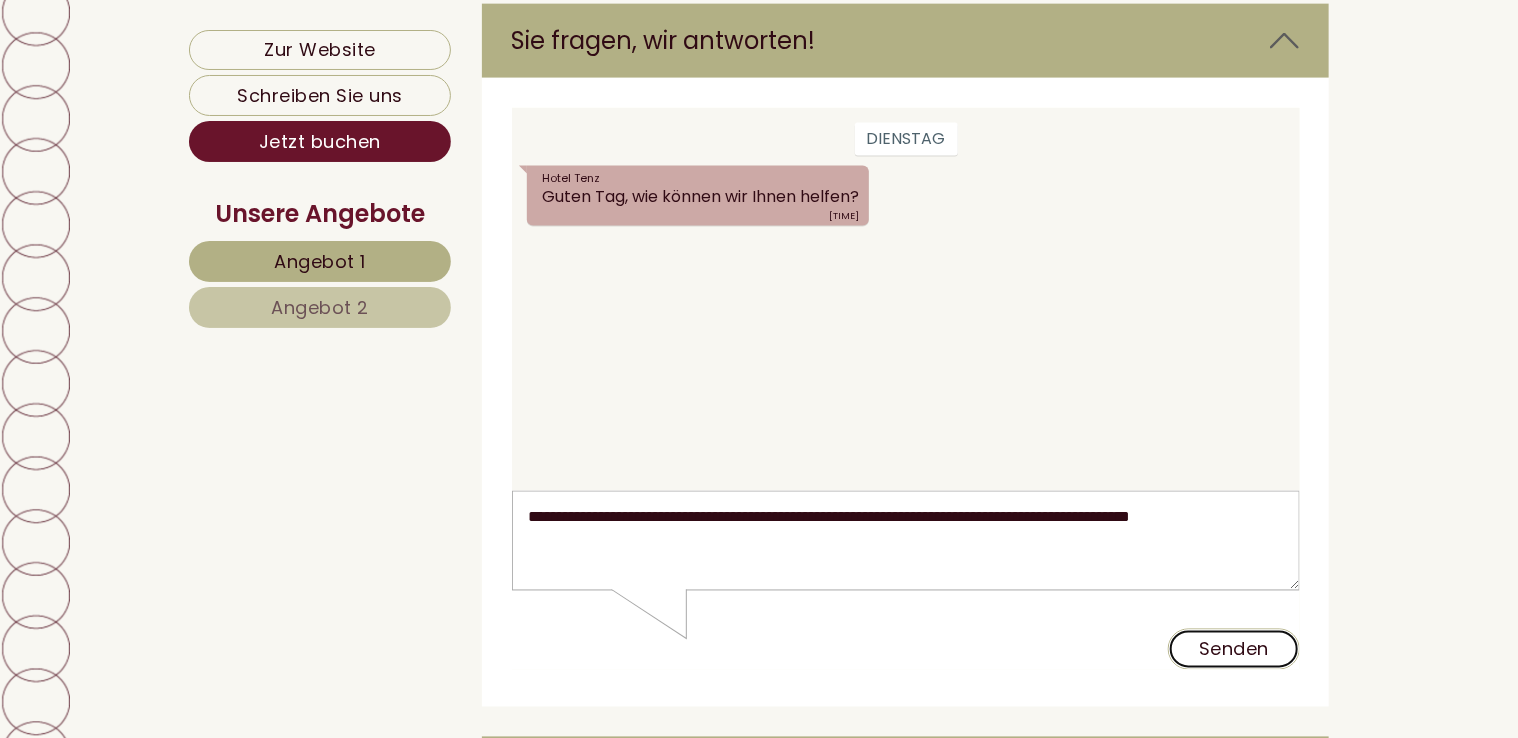 click on "Senden" at bounding box center (1233, 648) 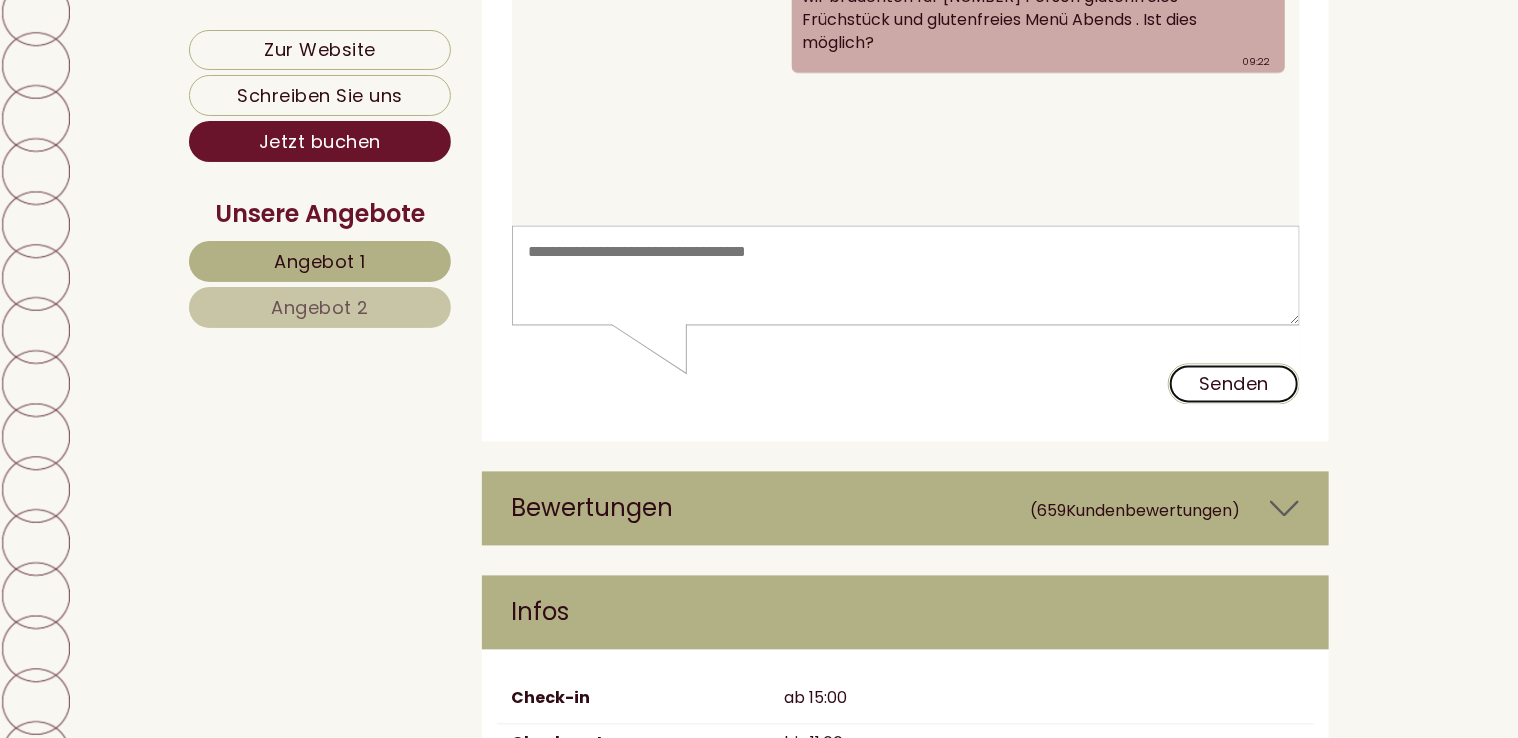 scroll, scrollTop: 9508, scrollLeft: 0, axis: vertical 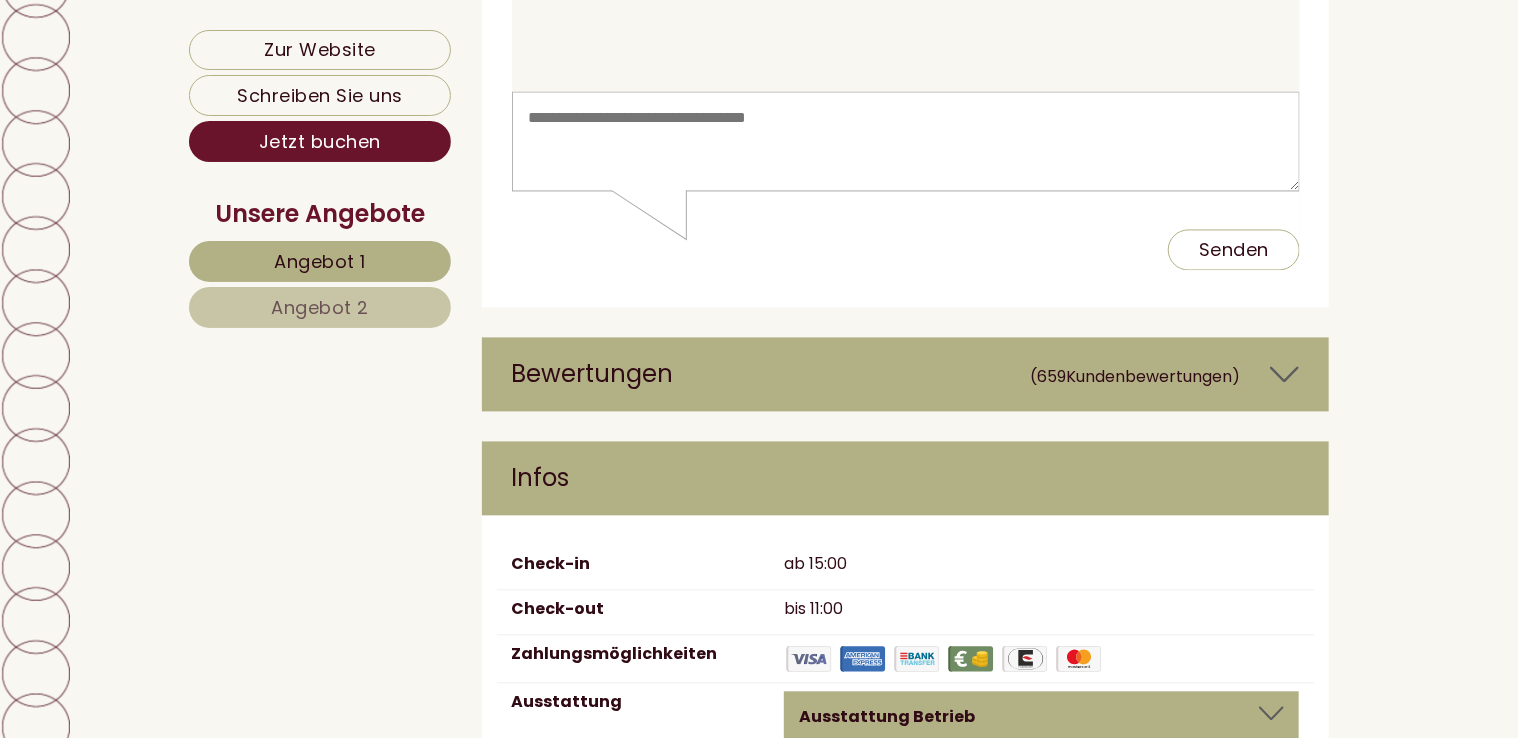 click on "Infos" at bounding box center [906, 478] 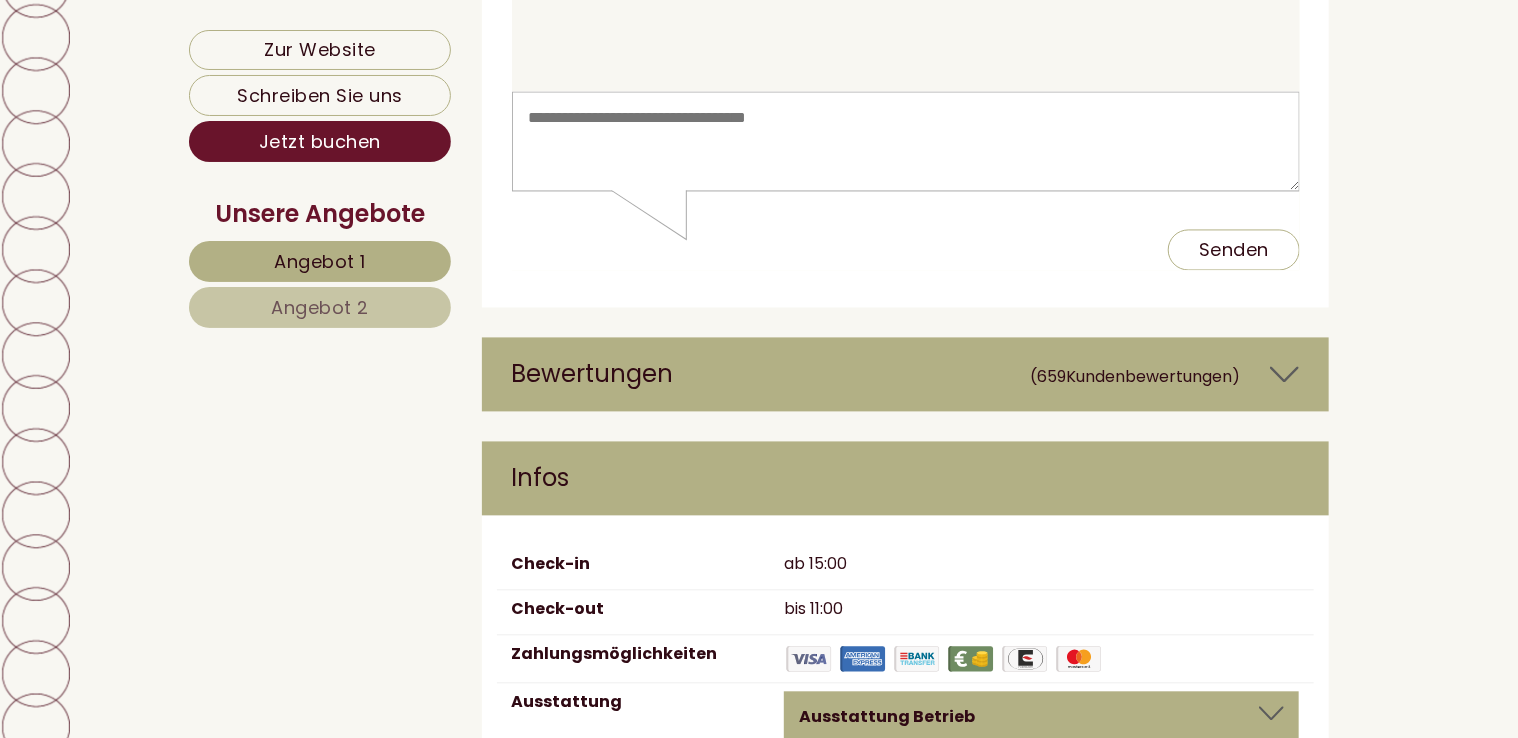 click at bounding box center [1284, 374] 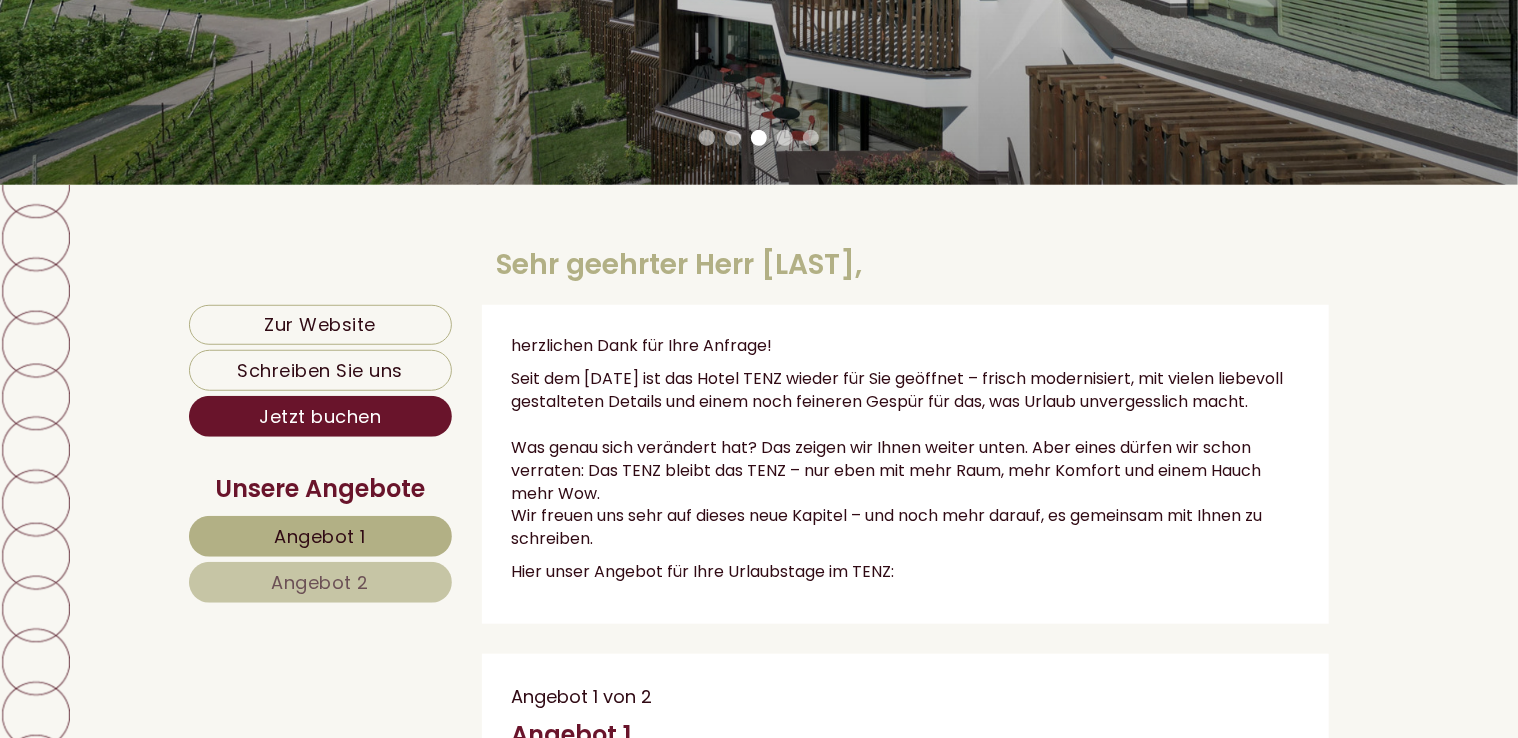 scroll, scrollTop: 508, scrollLeft: 0, axis: vertical 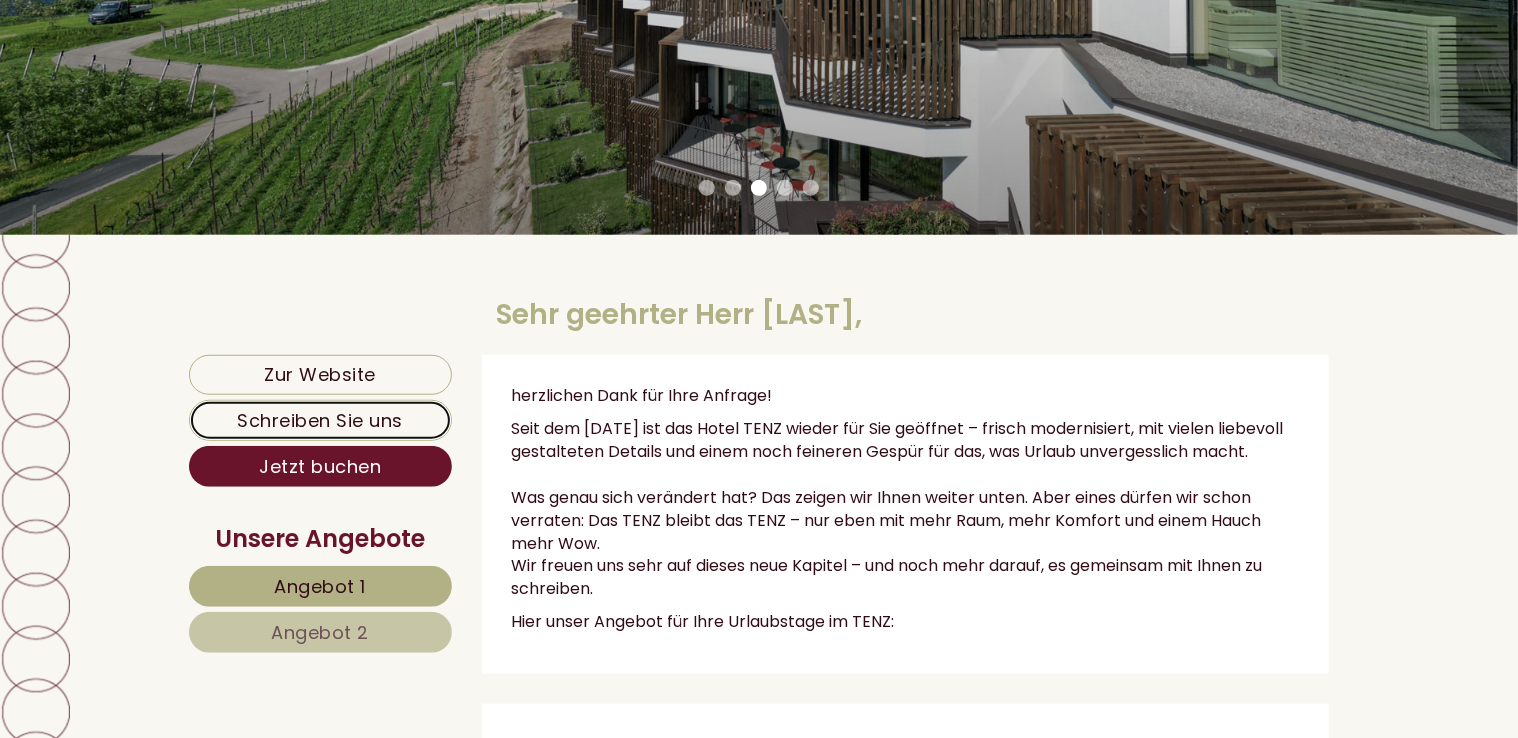 click on "Schreiben Sie uns" at bounding box center (320, 420) 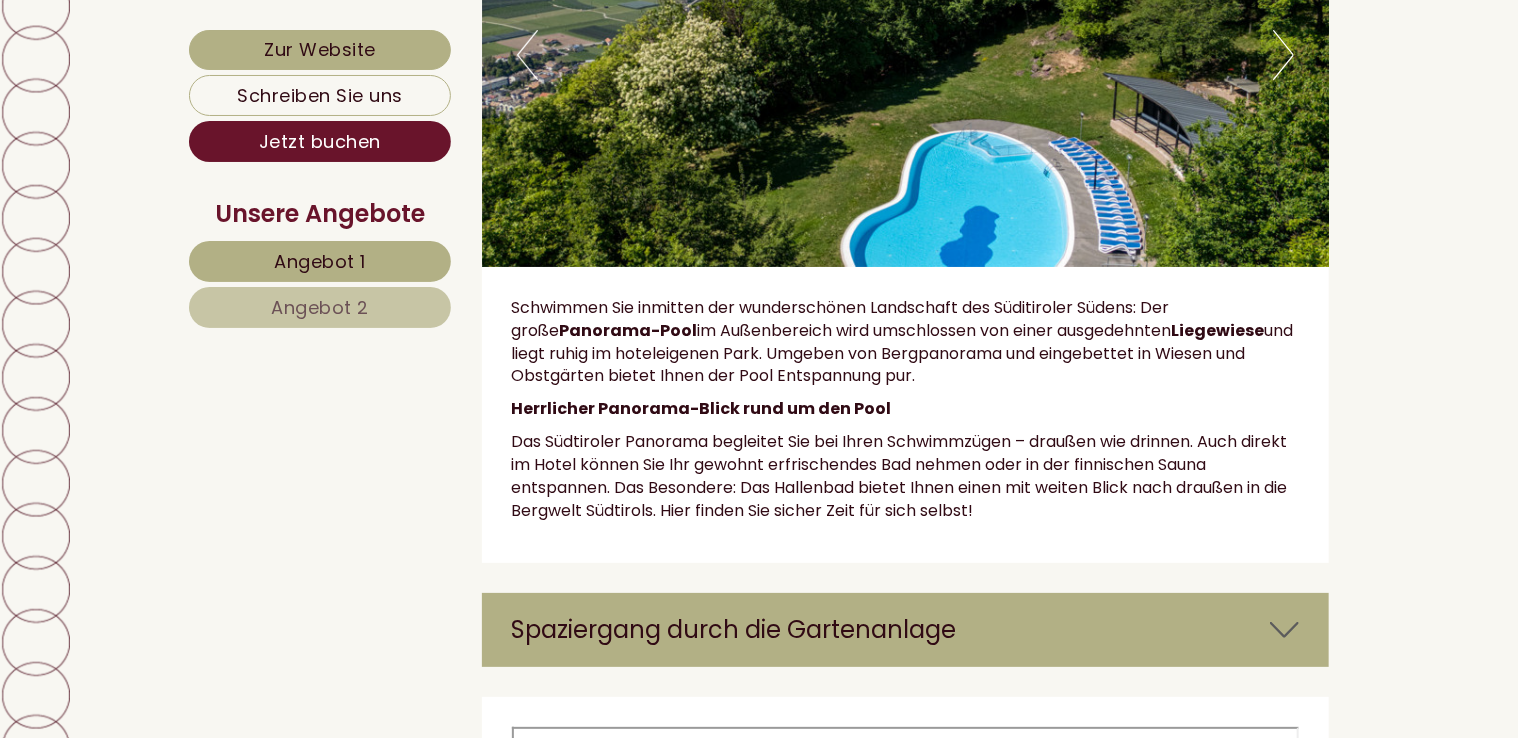 scroll, scrollTop: 7368, scrollLeft: 0, axis: vertical 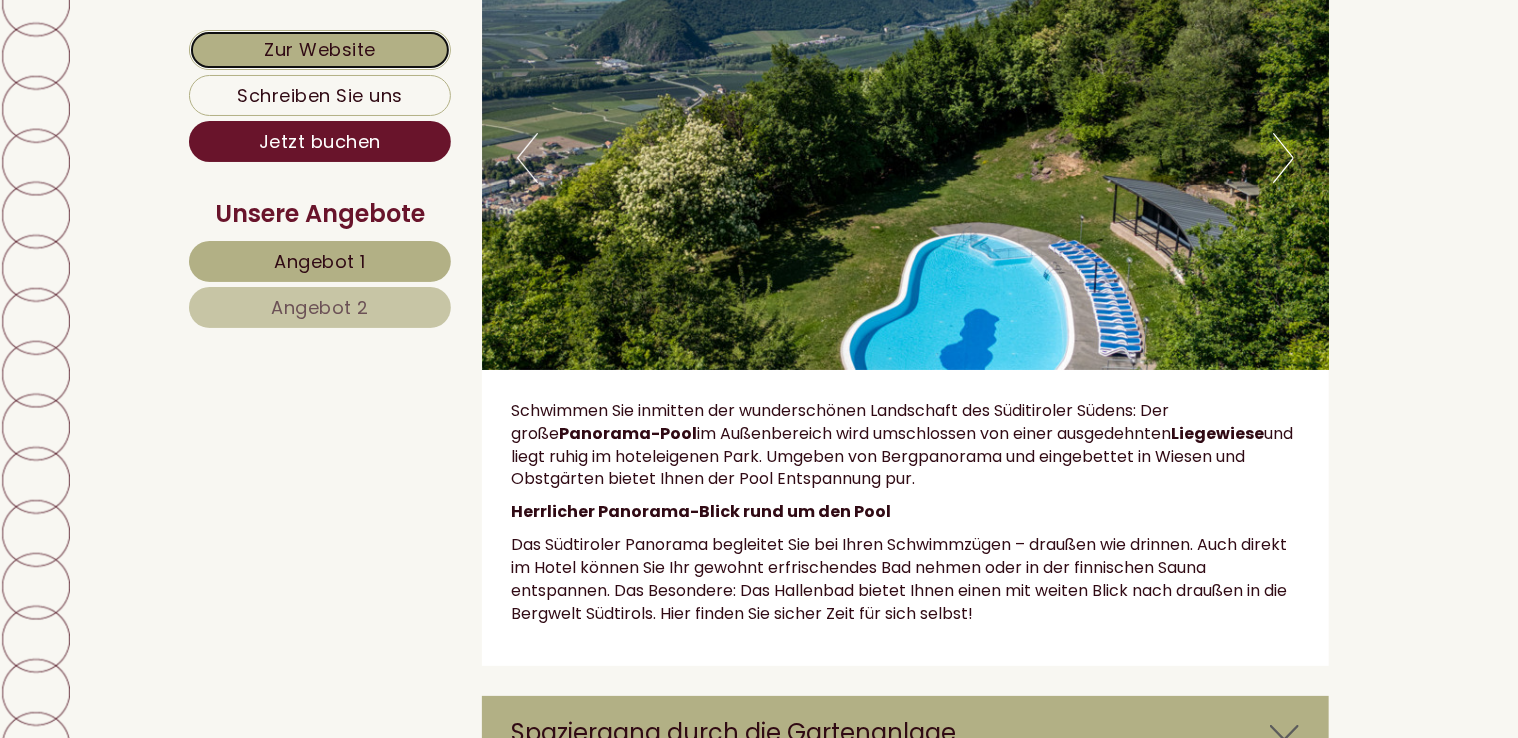 click on "Zur Website" at bounding box center (320, 50) 